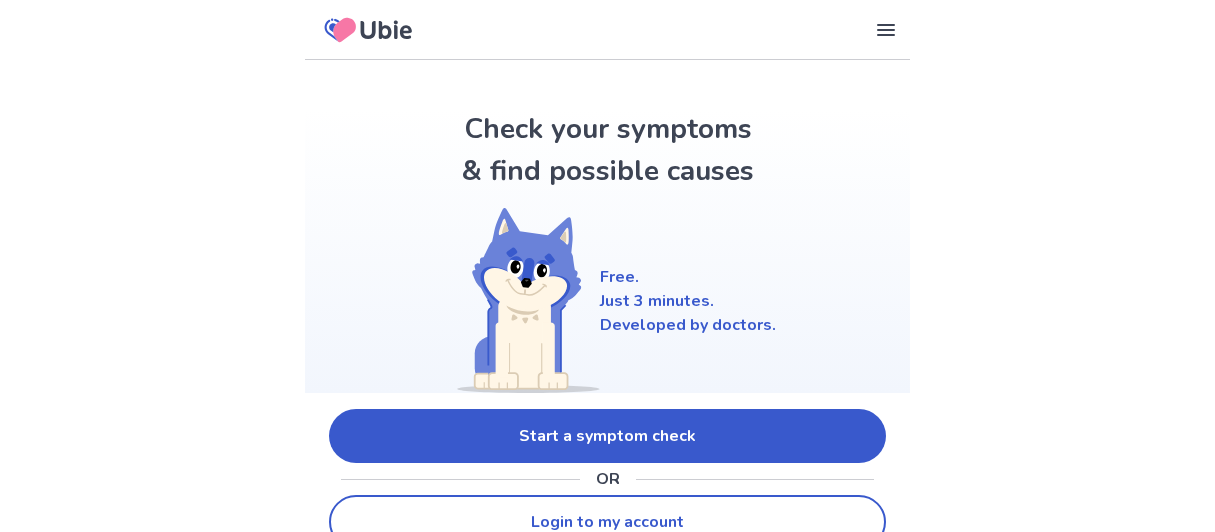scroll, scrollTop: 1184, scrollLeft: 0, axis: vertical 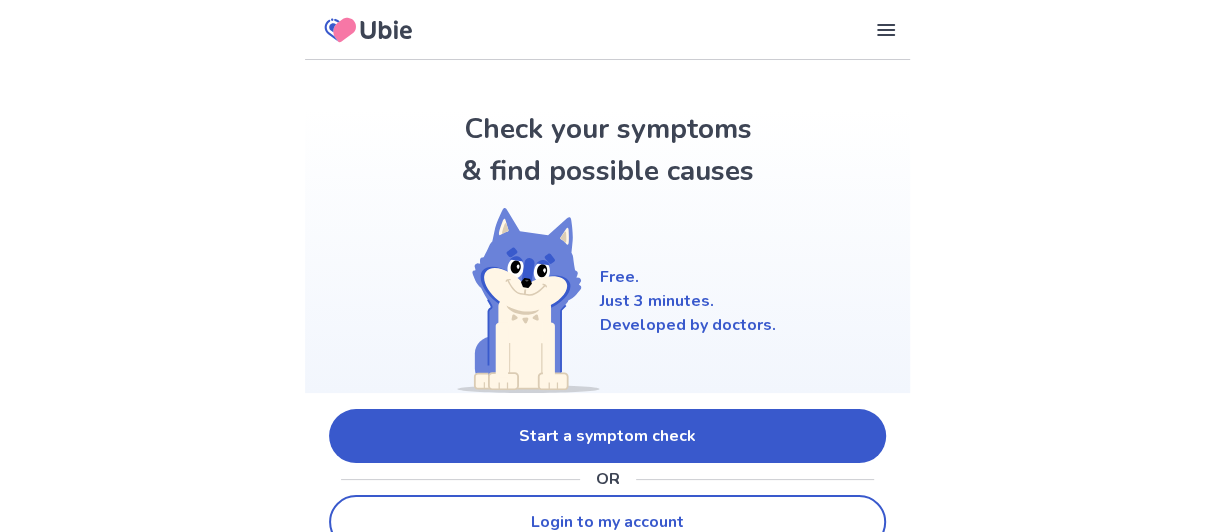 click on "Start a symptom check" at bounding box center (607, 436) 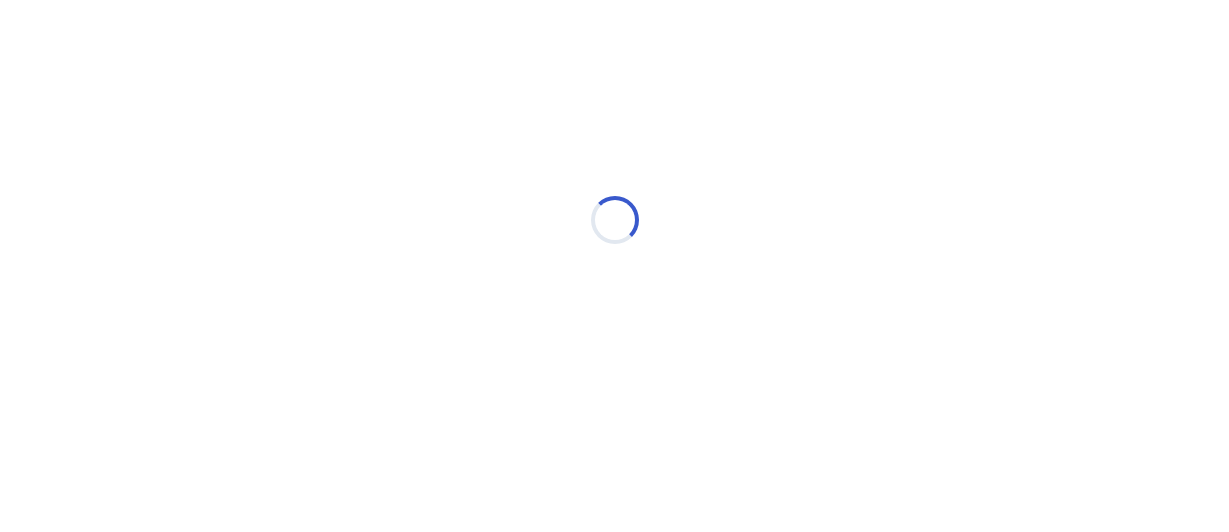 scroll, scrollTop: 0, scrollLeft: 0, axis: both 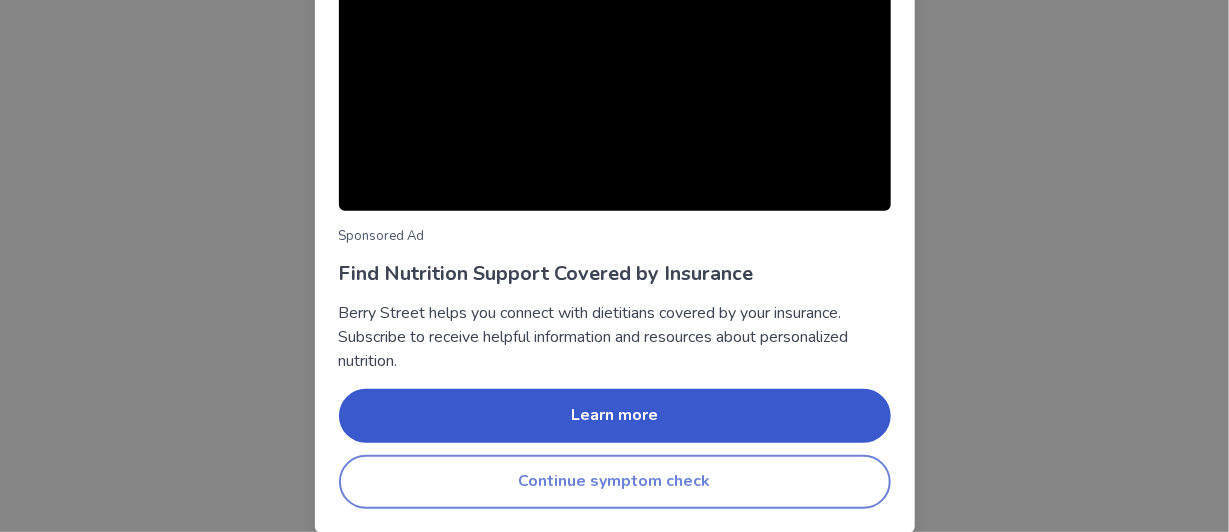 click on "Continue symptom check" at bounding box center (615, 482) 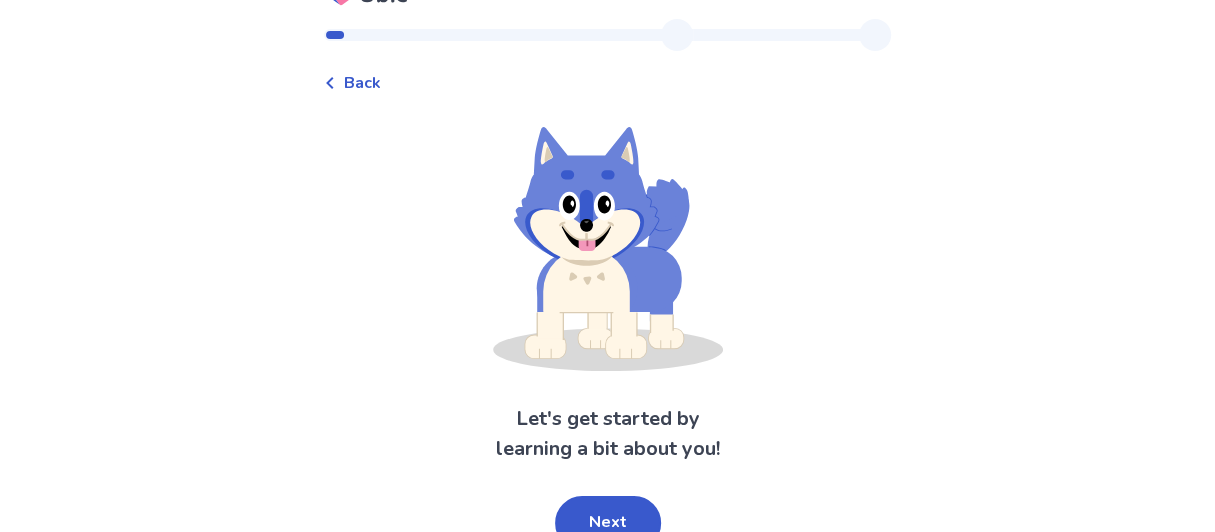 scroll, scrollTop: 56, scrollLeft: 0, axis: vertical 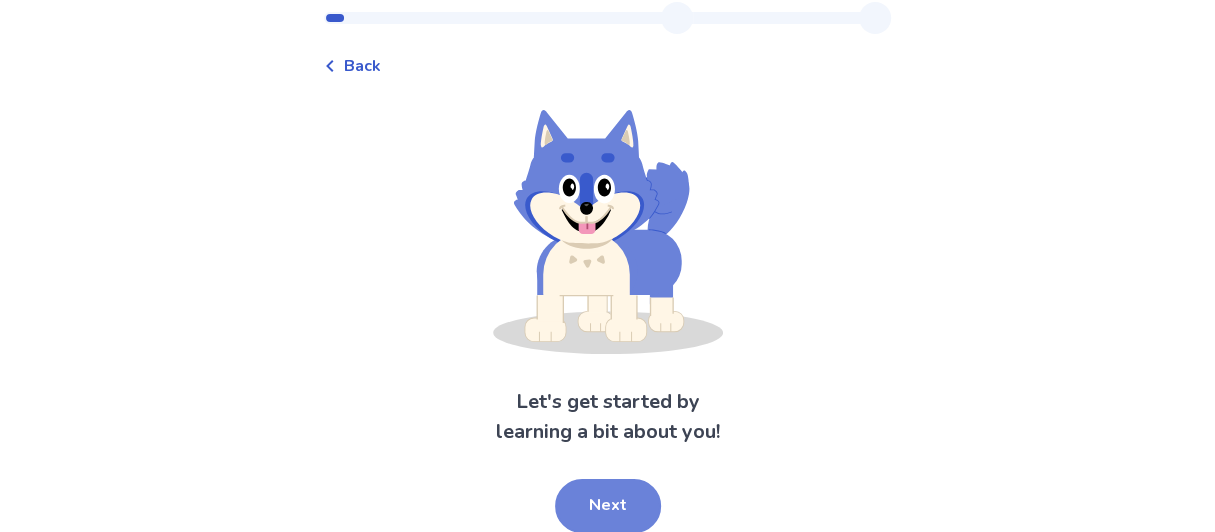 click on "Next" at bounding box center (608, 506) 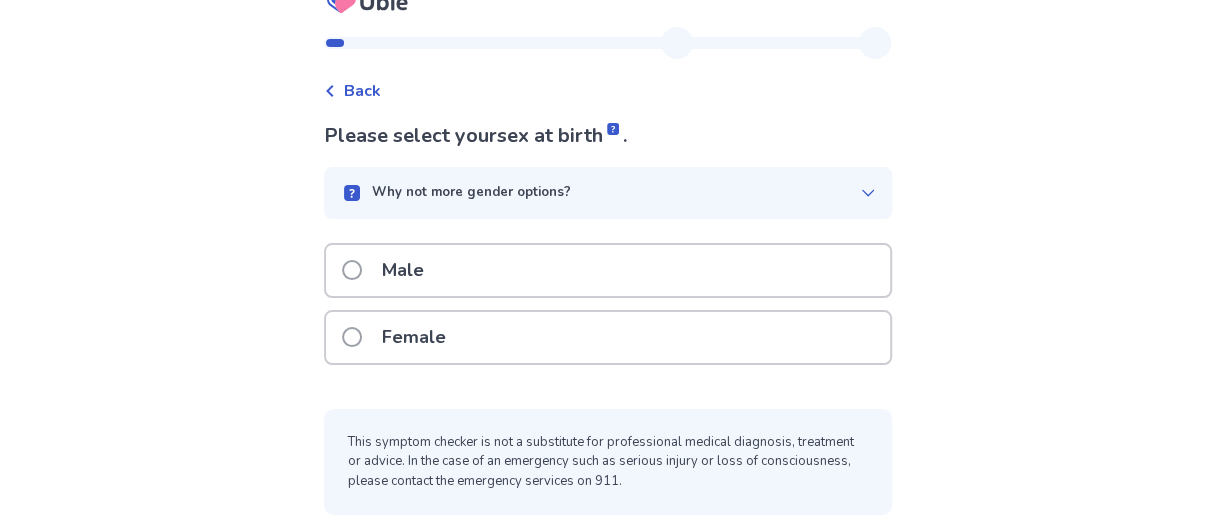 scroll, scrollTop: 0, scrollLeft: 0, axis: both 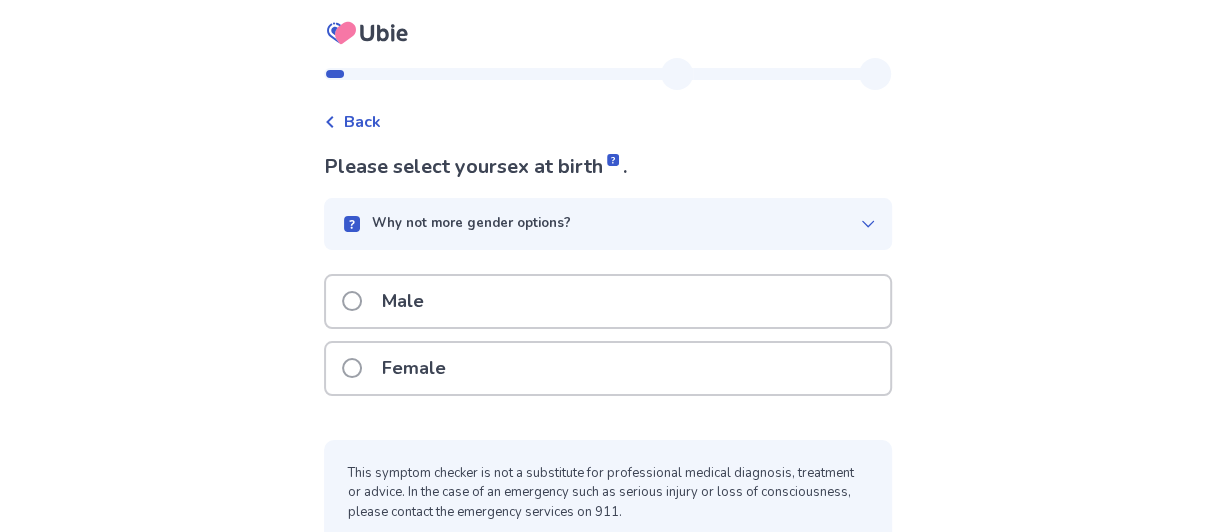 click at bounding box center [352, 368] 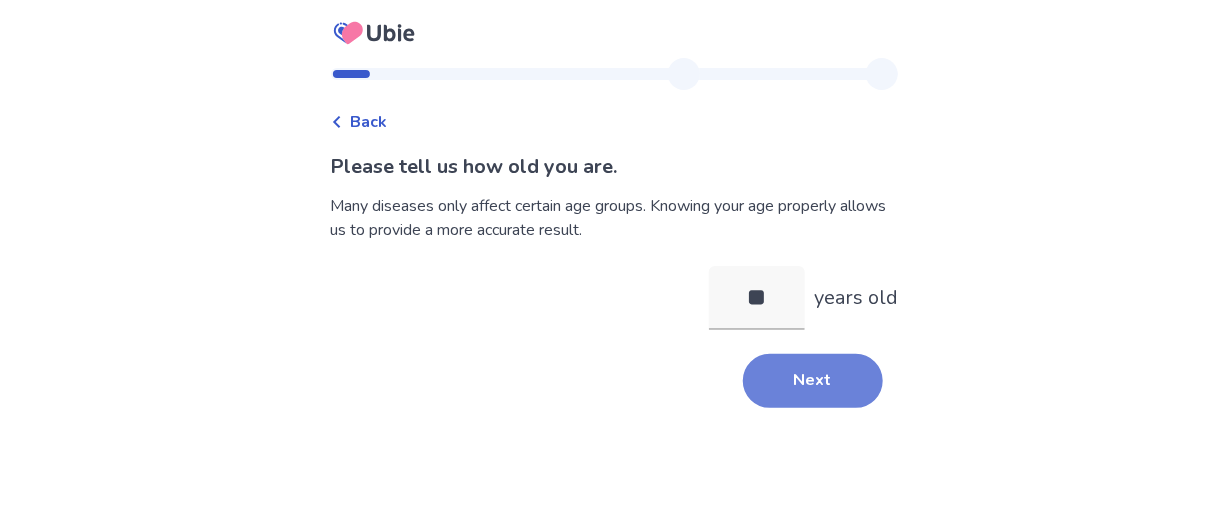 type on "**" 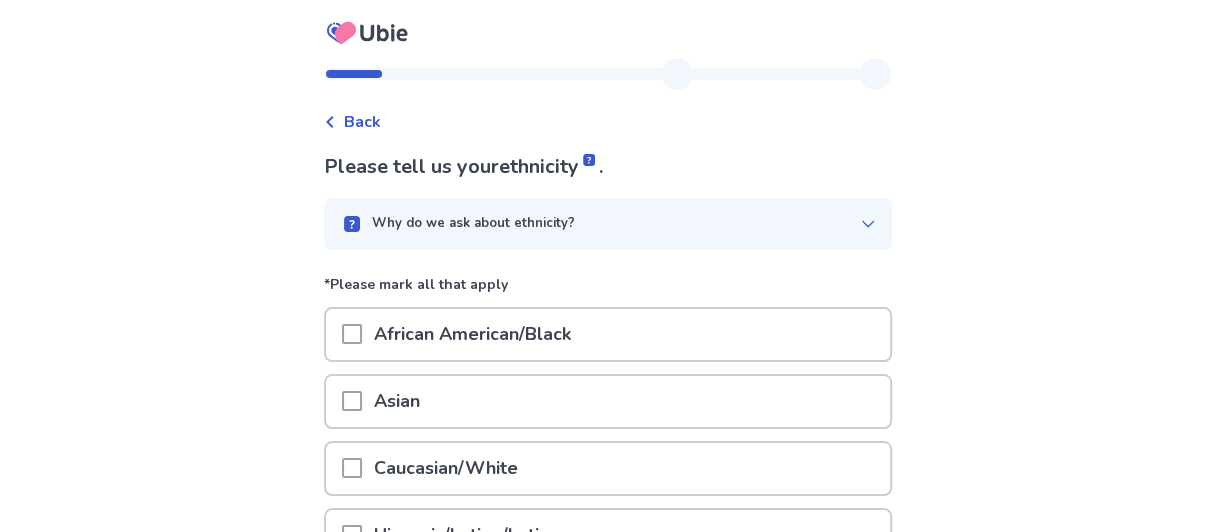scroll, scrollTop: 99, scrollLeft: 0, axis: vertical 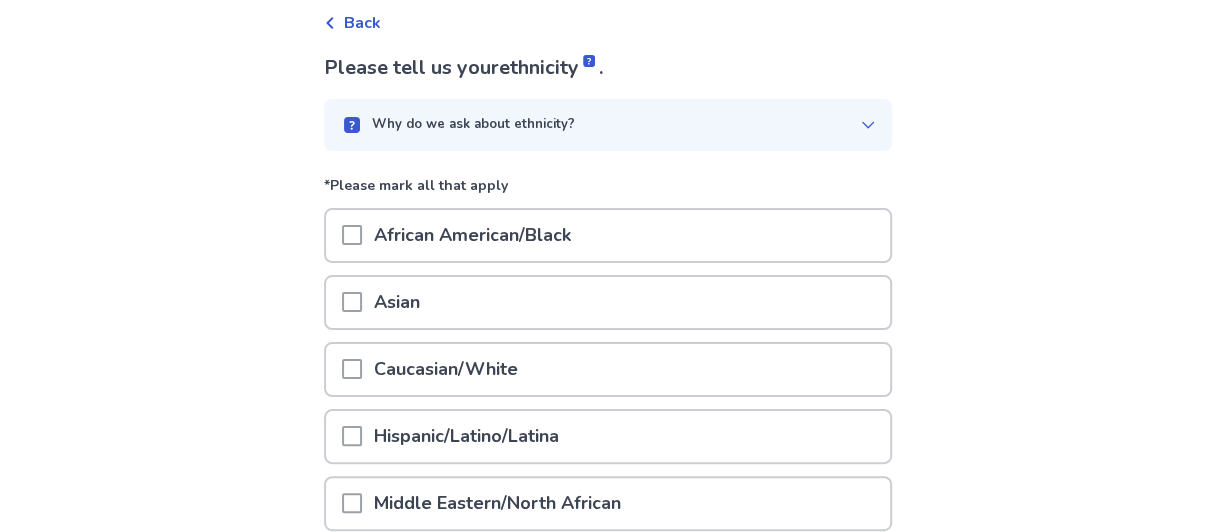 click on "Caucasian/White" at bounding box center [608, 369] 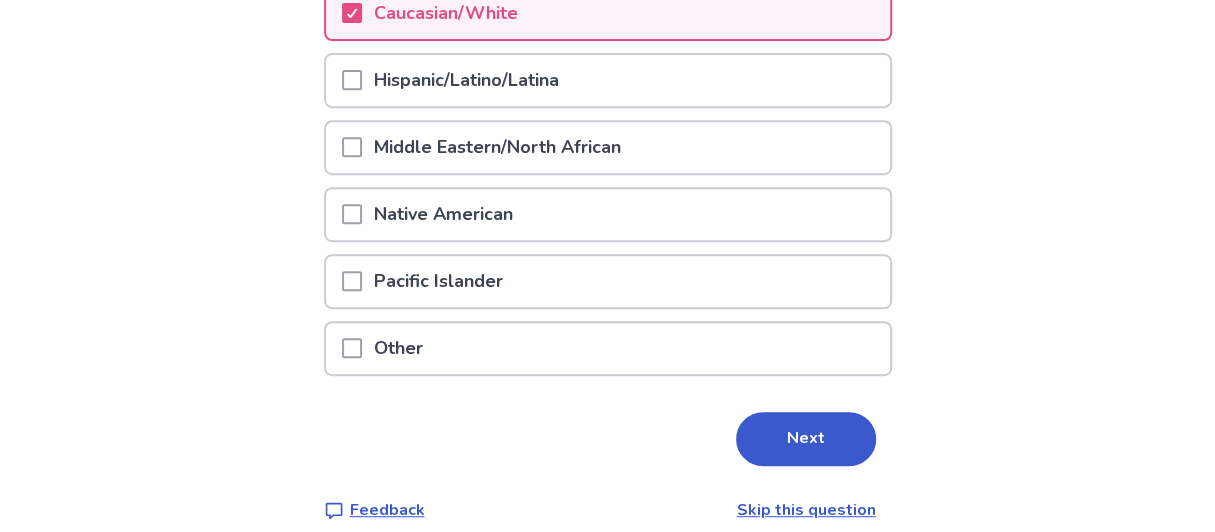 scroll, scrollTop: 474, scrollLeft: 0, axis: vertical 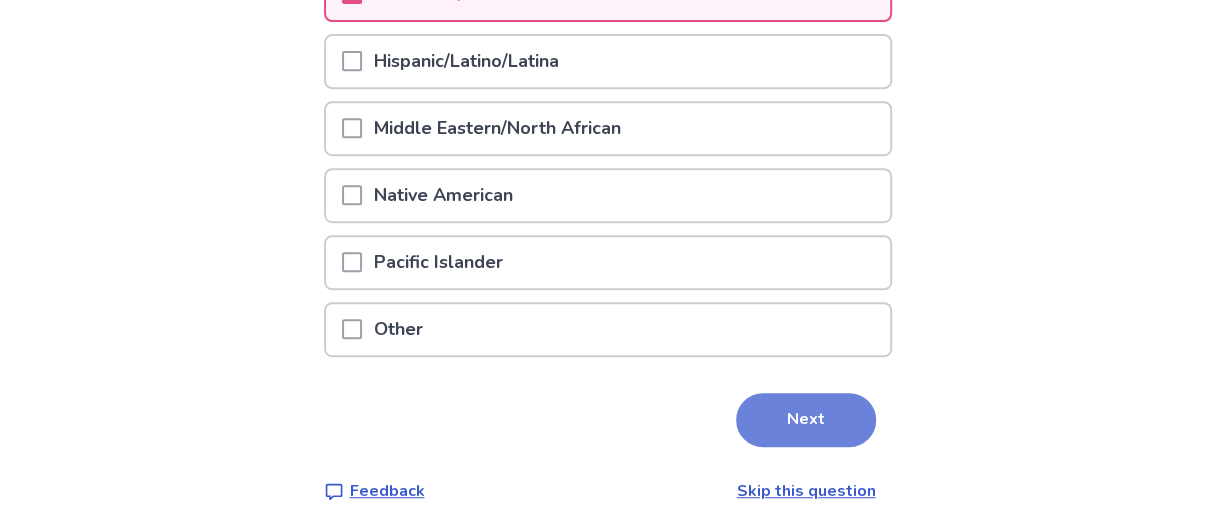 click on "Next" at bounding box center [806, 420] 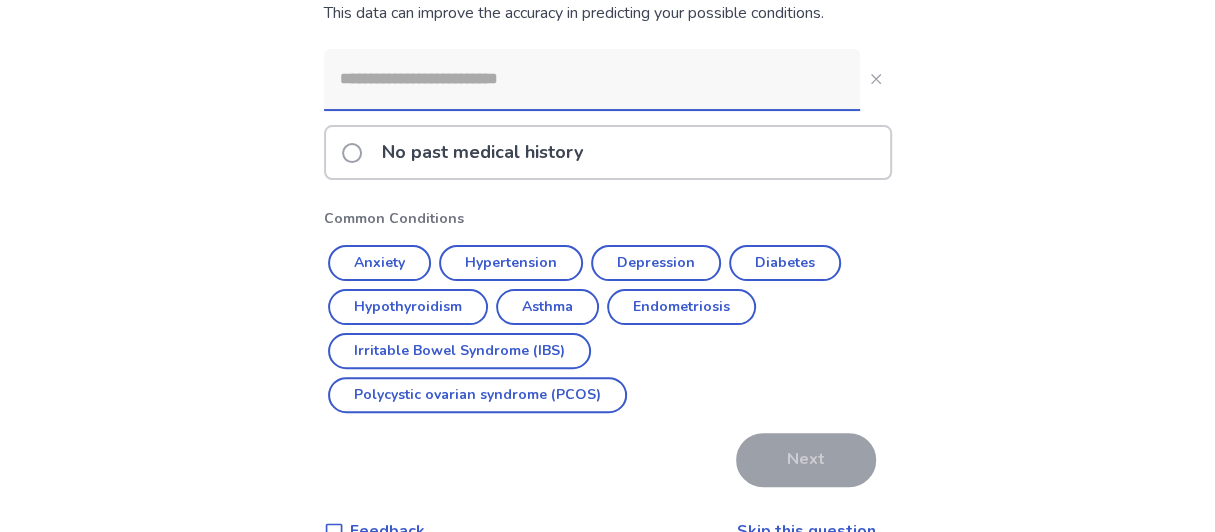 scroll, scrollTop: 200, scrollLeft: 0, axis: vertical 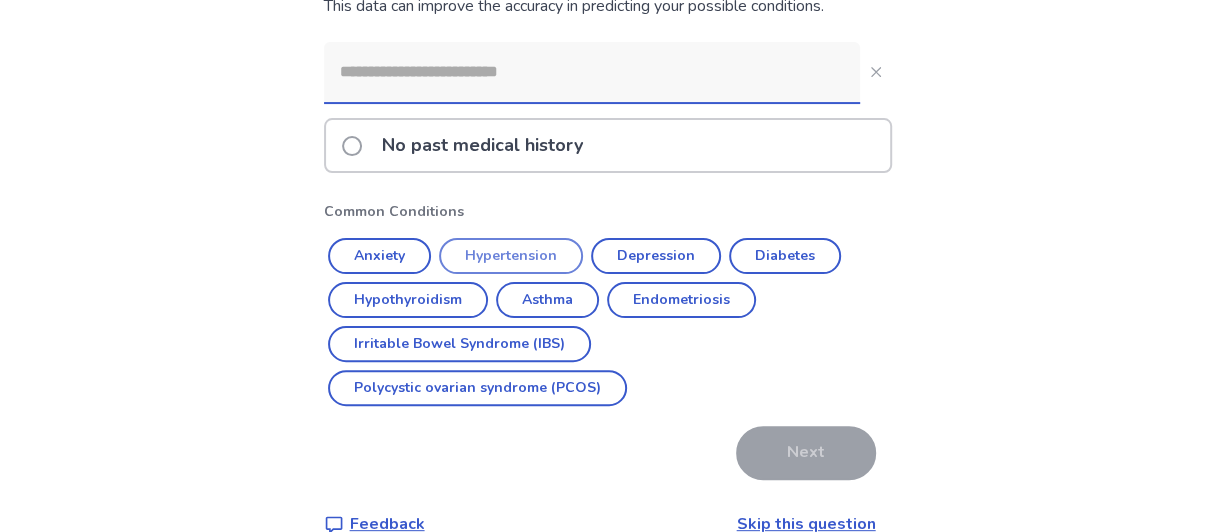click on "Hypertension" at bounding box center (511, 256) 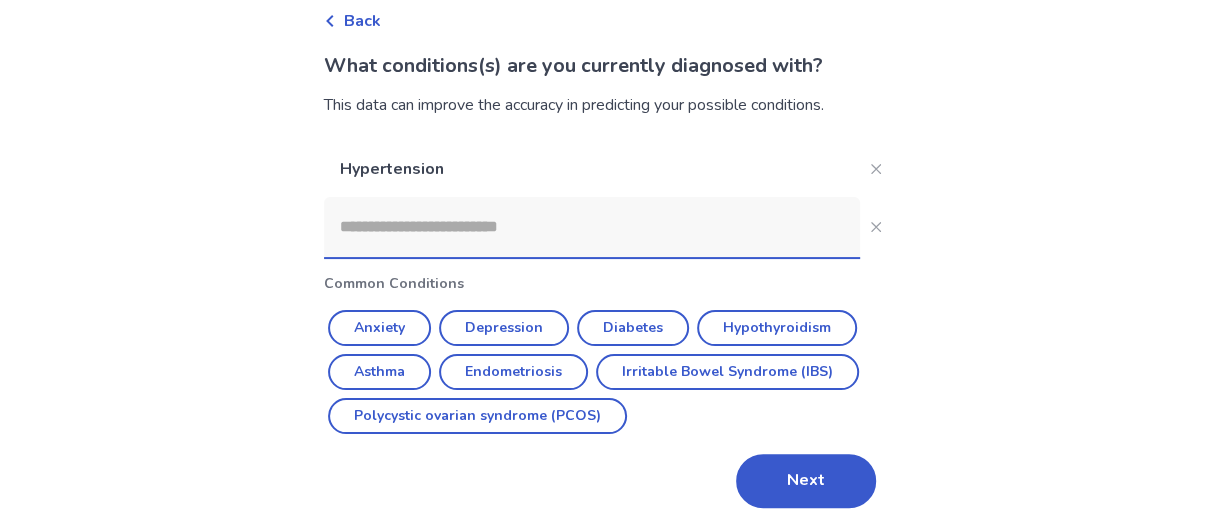 scroll, scrollTop: 100, scrollLeft: 0, axis: vertical 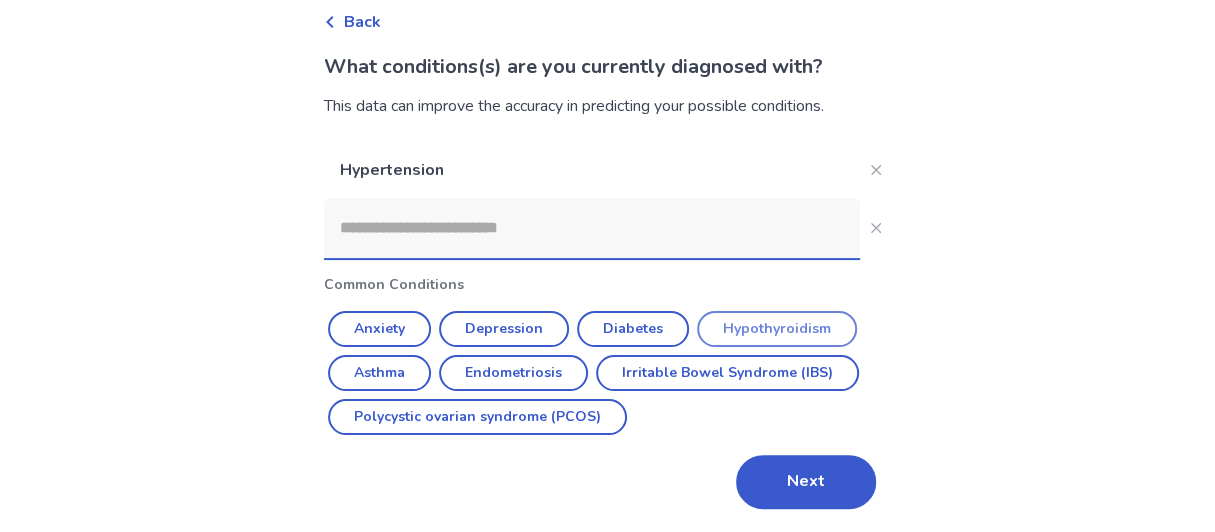 click on "Hypothyroidism" at bounding box center (777, 329) 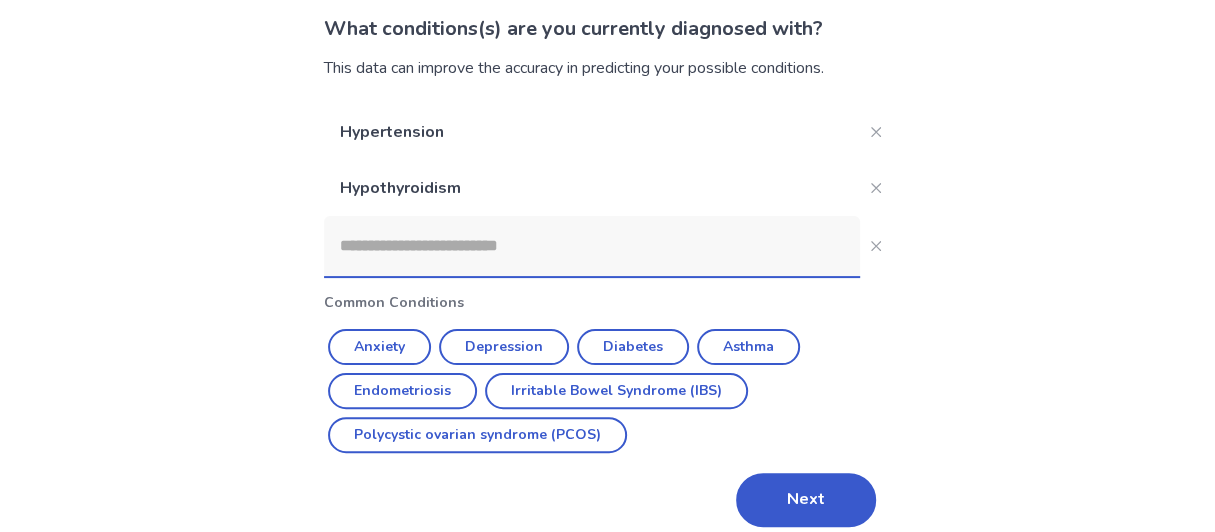 scroll, scrollTop: 156, scrollLeft: 0, axis: vertical 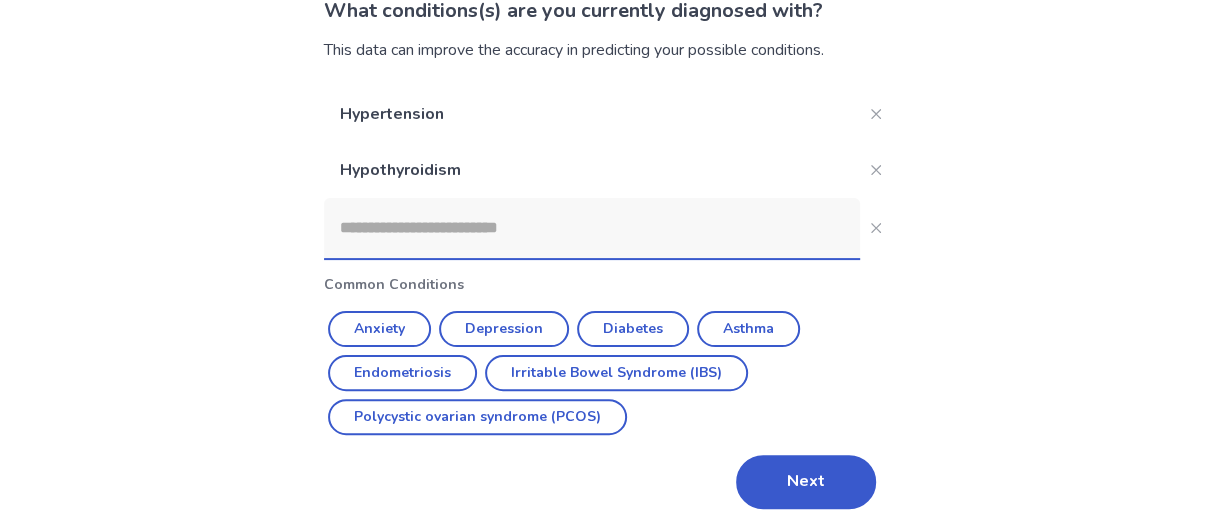 click at bounding box center [592, 228] 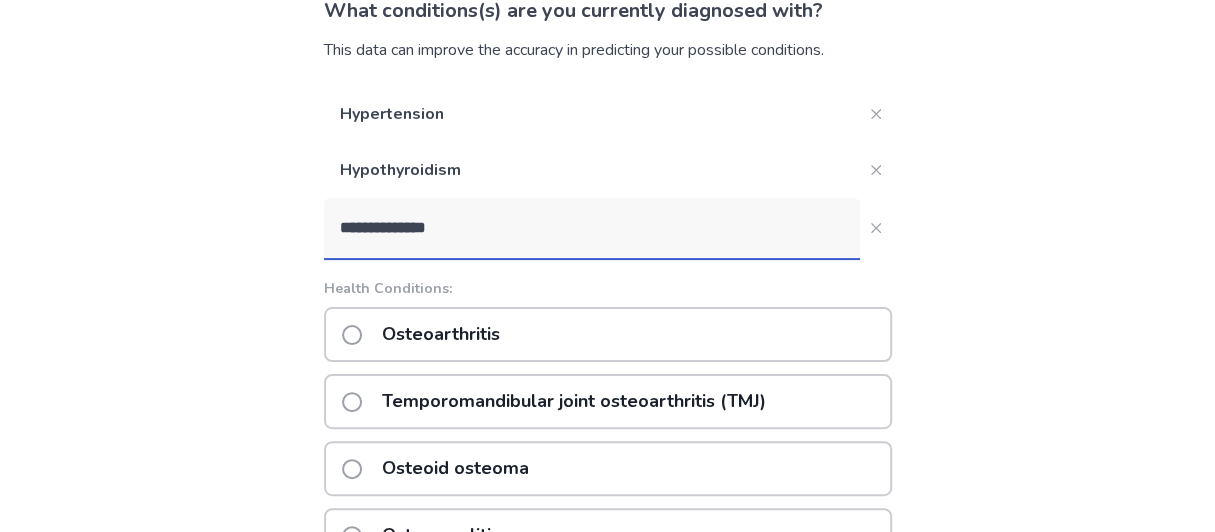 type on "**********" 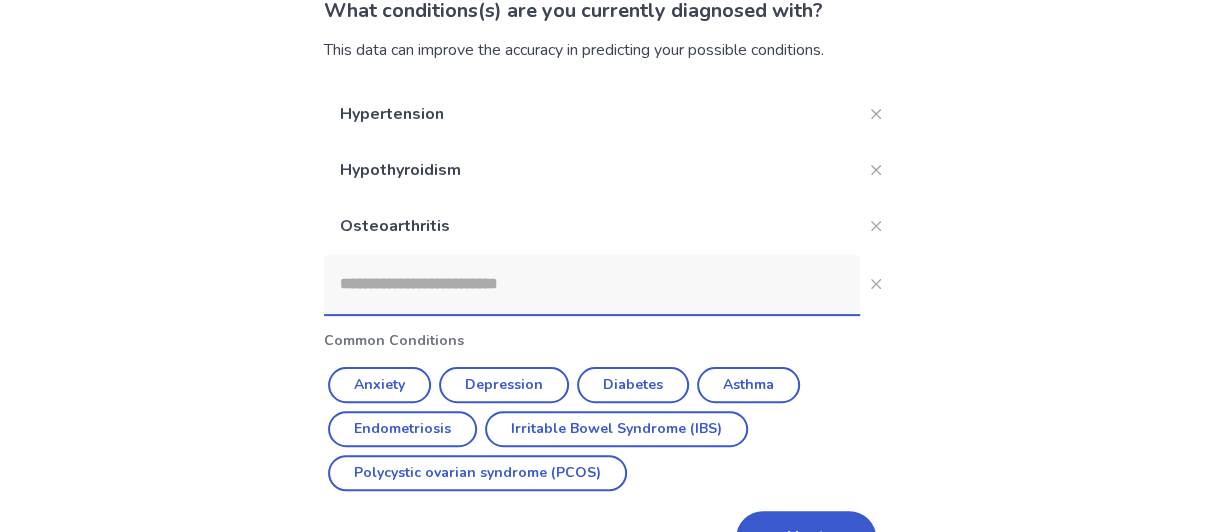scroll, scrollTop: 212, scrollLeft: 0, axis: vertical 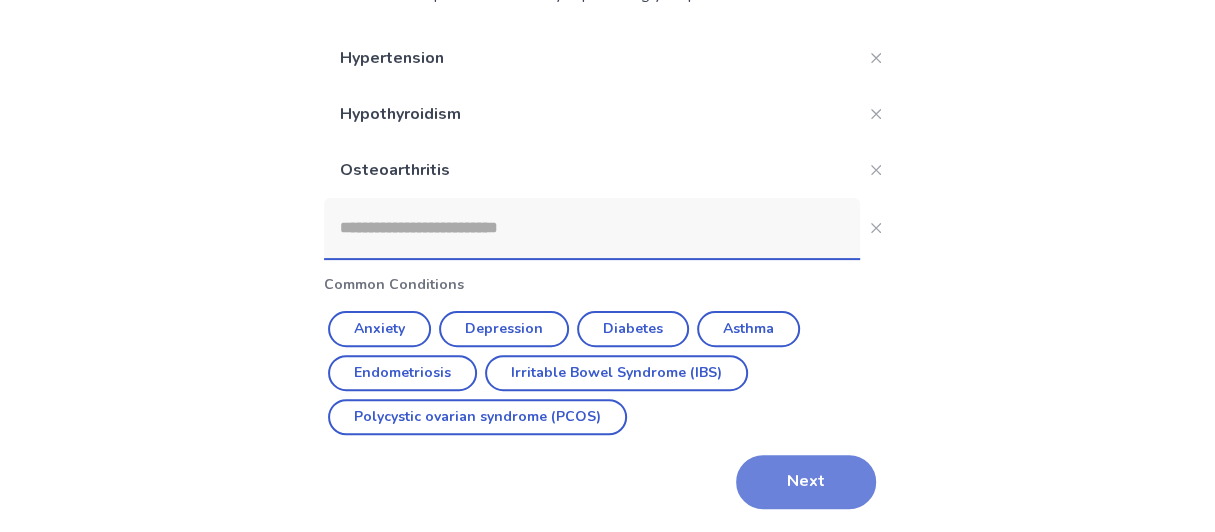 click on "Next" at bounding box center (806, 482) 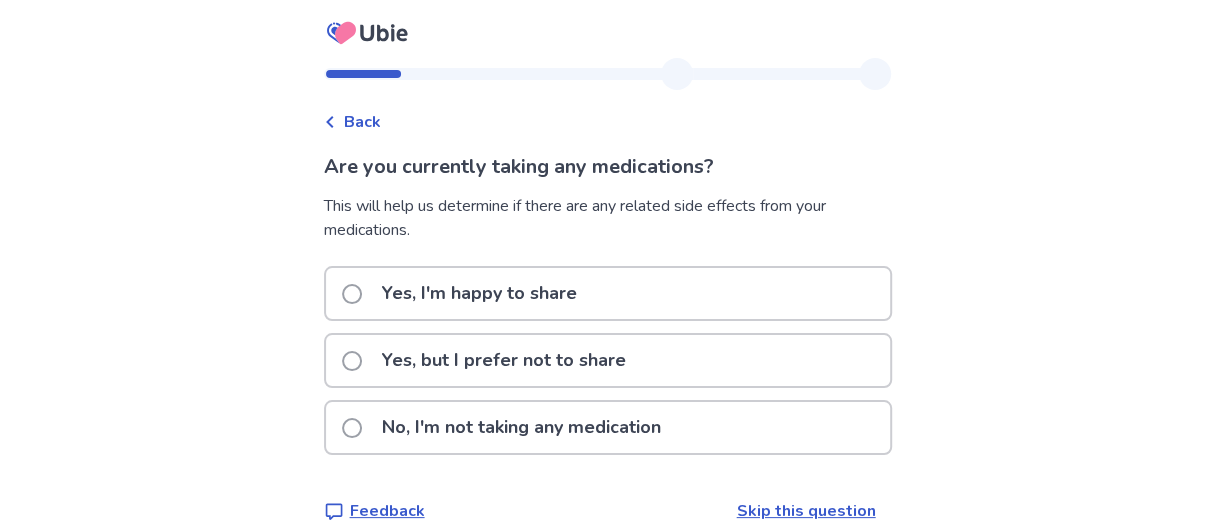 click at bounding box center (352, 294) 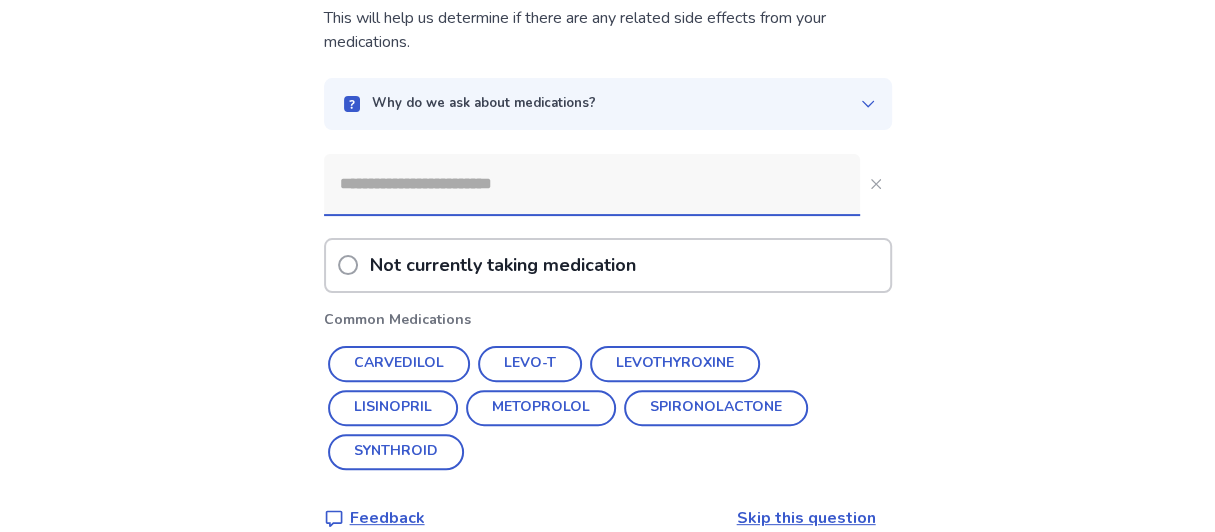 scroll, scrollTop: 200, scrollLeft: 0, axis: vertical 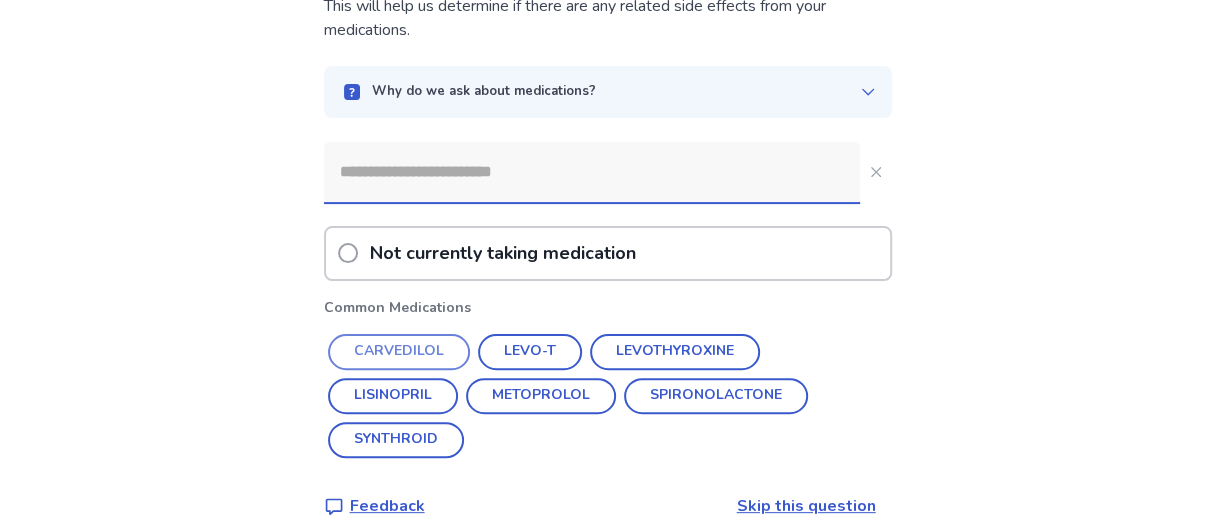 click on "CARVEDILOL" at bounding box center [399, 352] 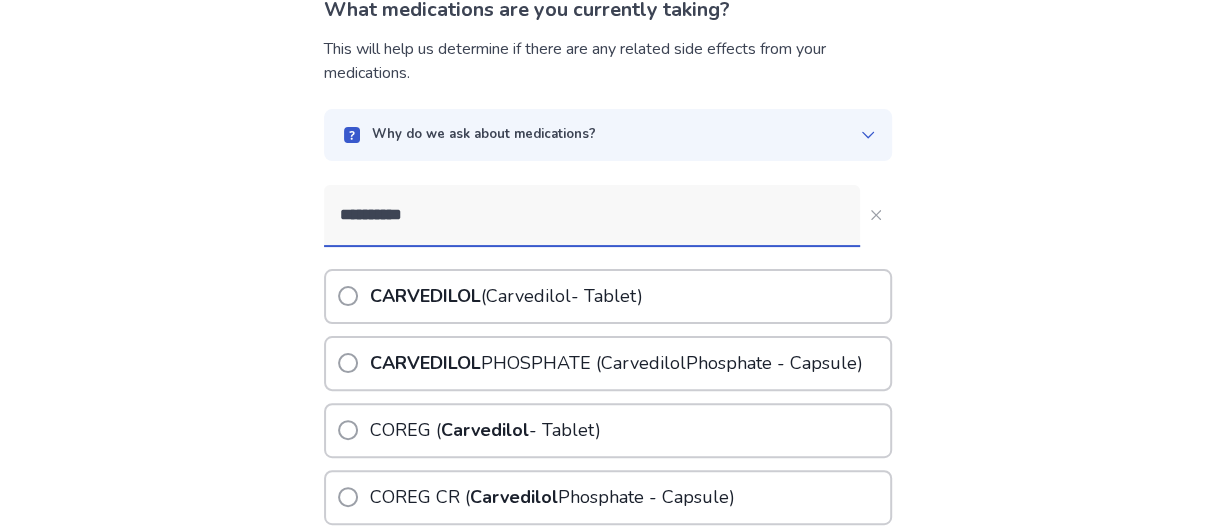 scroll, scrollTop: 140, scrollLeft: 0, axis: vertical 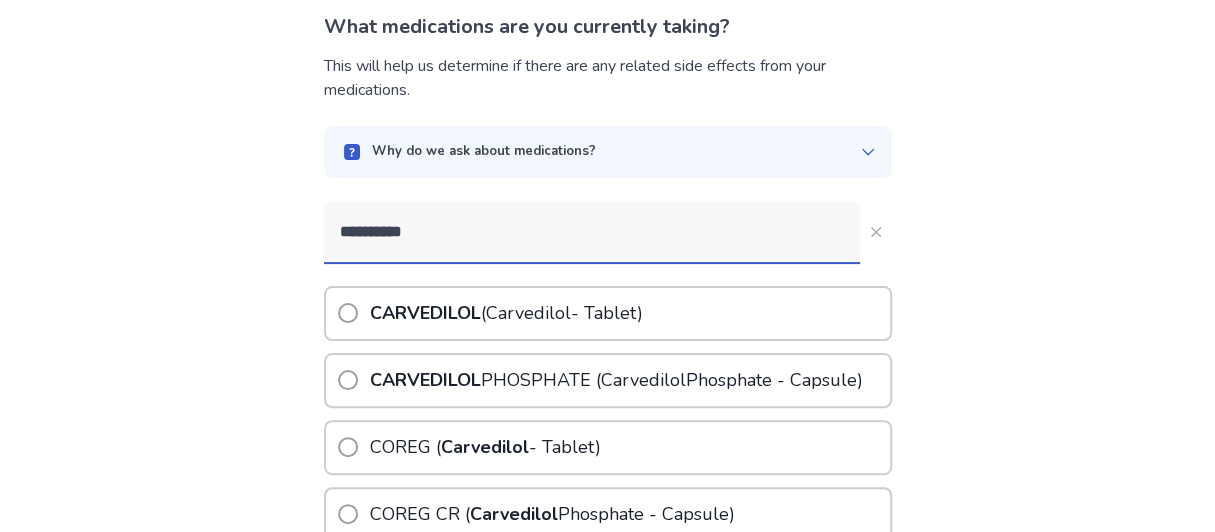 click at bounding box center (348, 313) 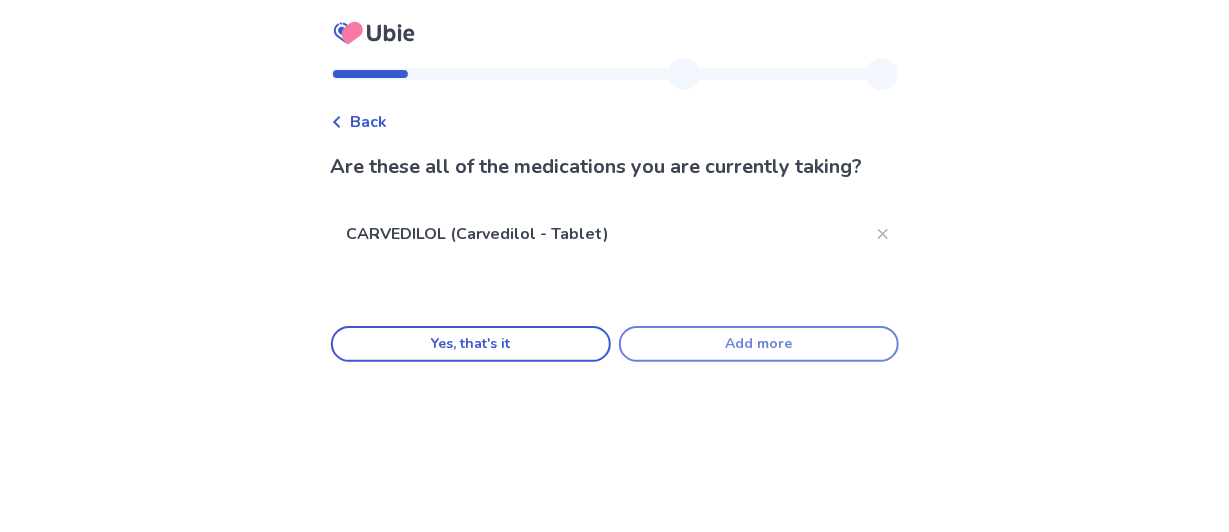 click on "Add more" at bounding box center [759, 344] 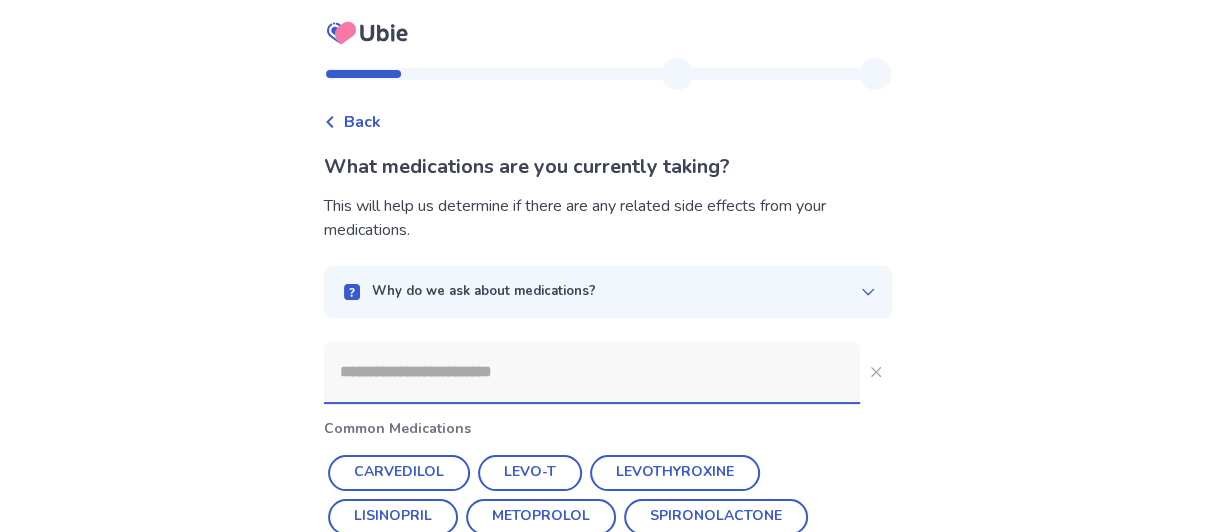 click at bounding box center (592, 372) 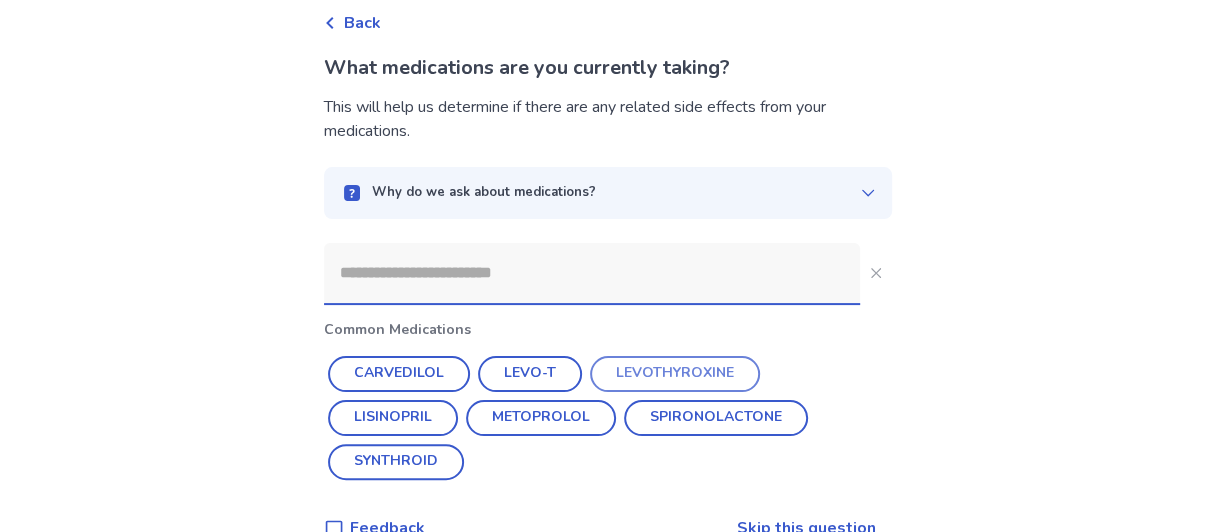 click on "LEVOTHYROXINE" at bounding box center (675, 374) 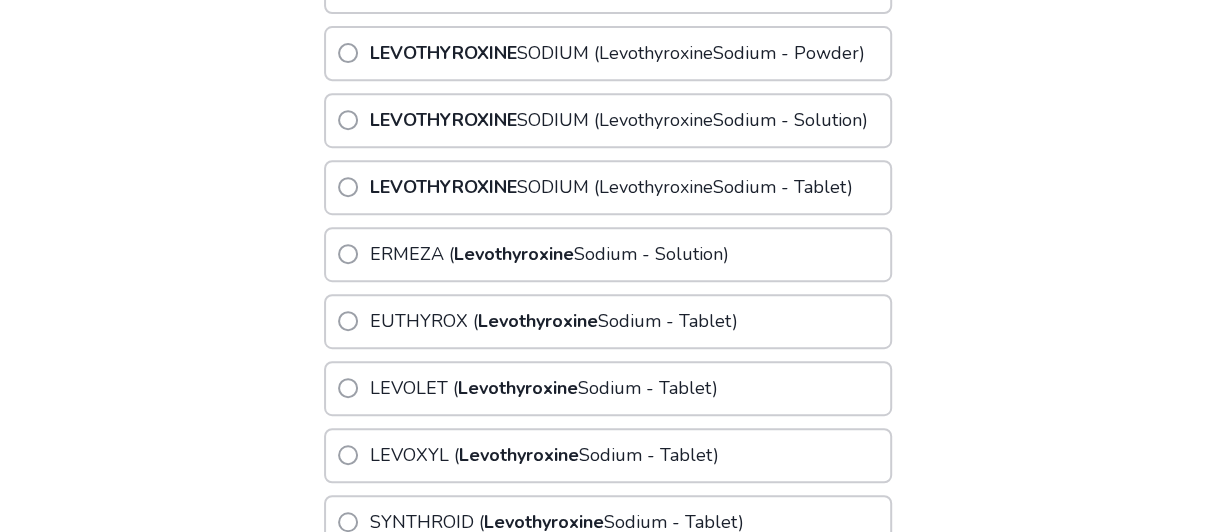 scroll, scrollTop: 499, scrollLeft: 0, axis: vertical 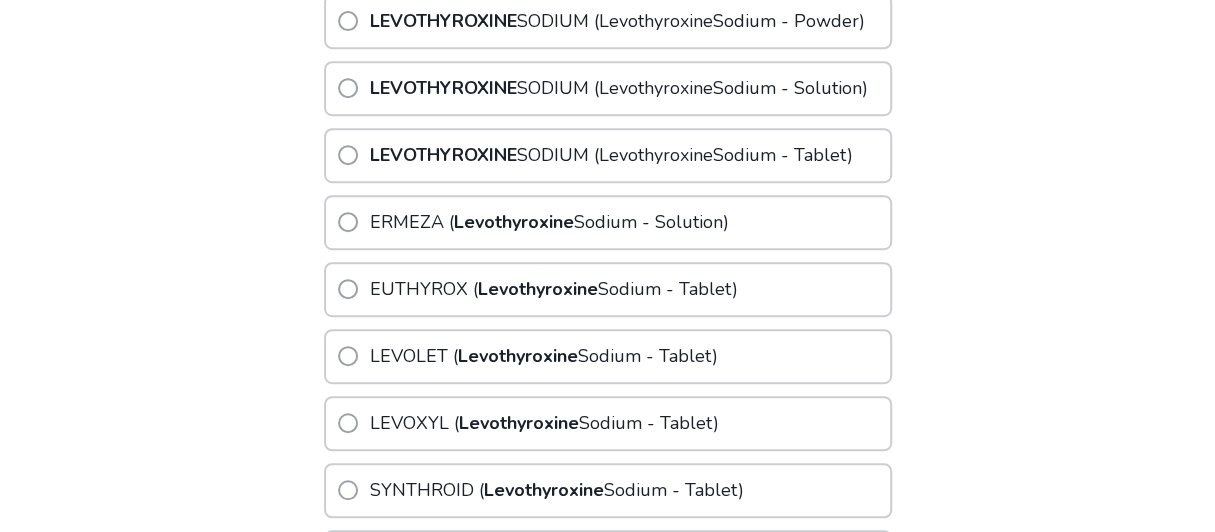 click at bounding box center (348, 155) 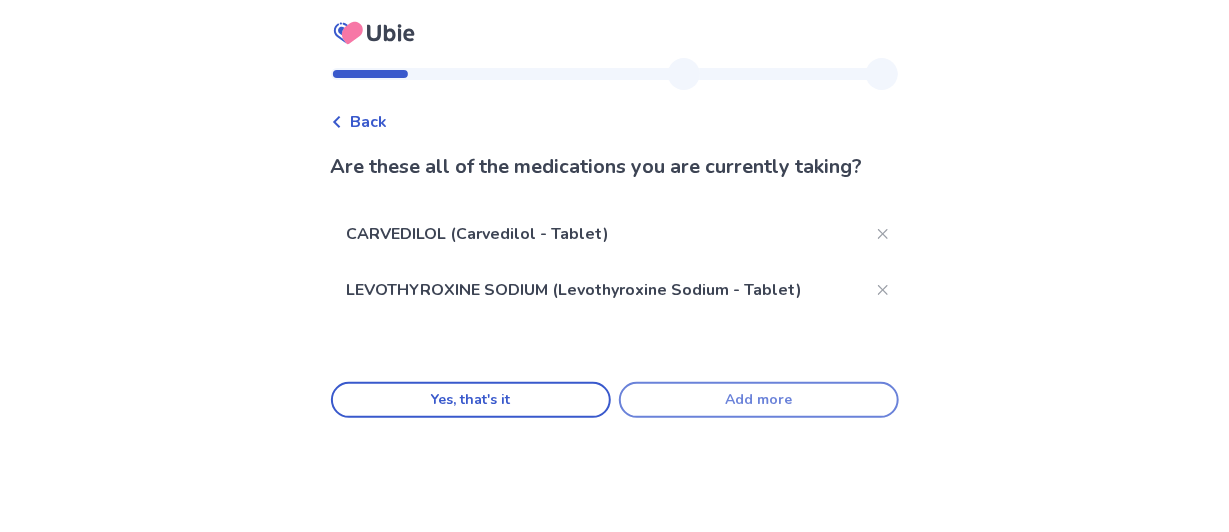 click on "Add more" at bounding box center [759, 400] 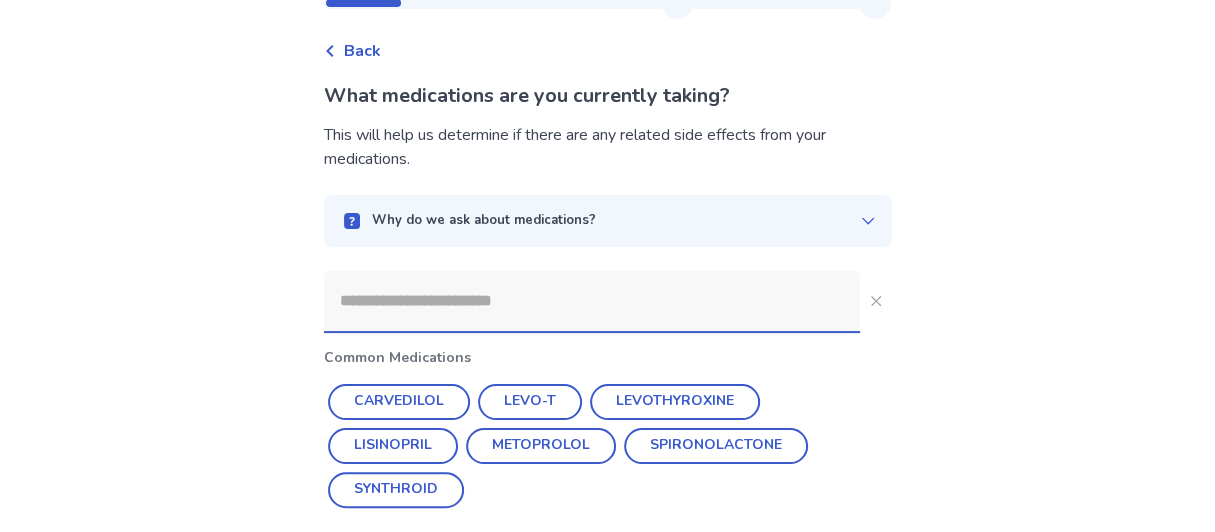 scroll, scrollTop: 99, scrollLeft: 0, axis: vertical 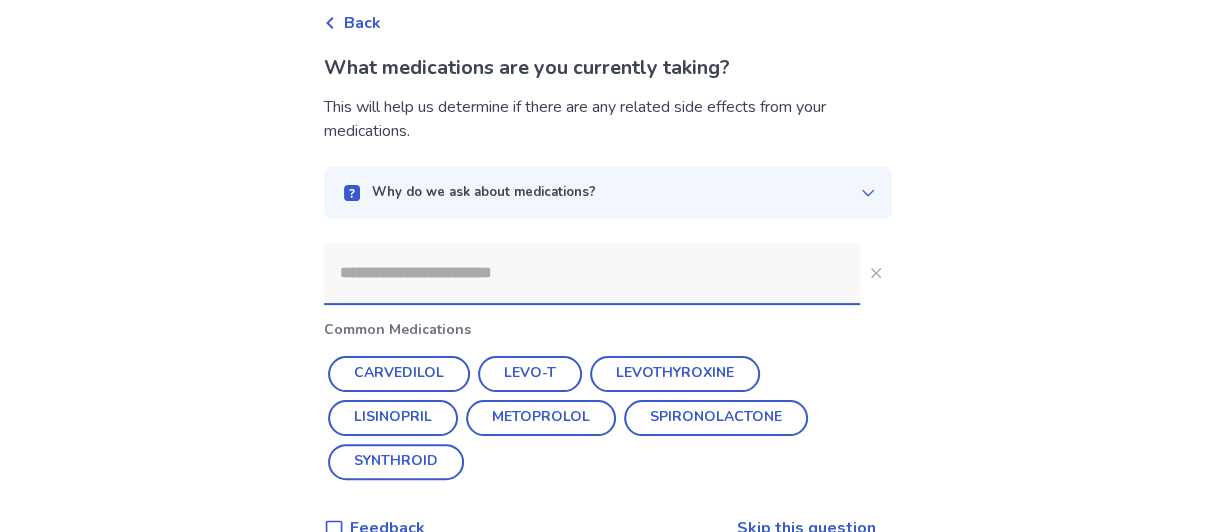 click at bounding box center (592, 273) 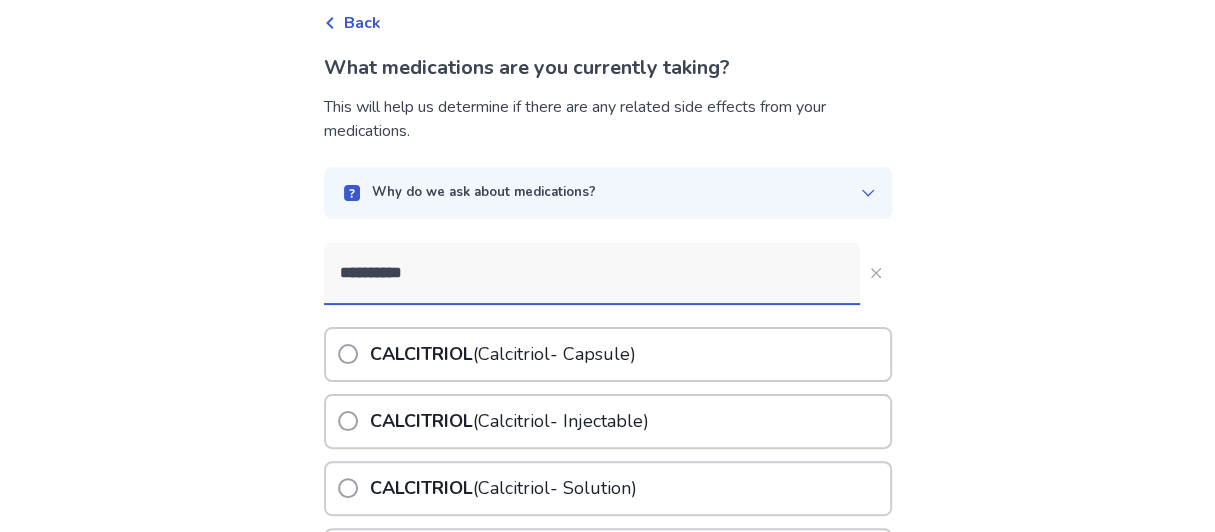 type on "**********" 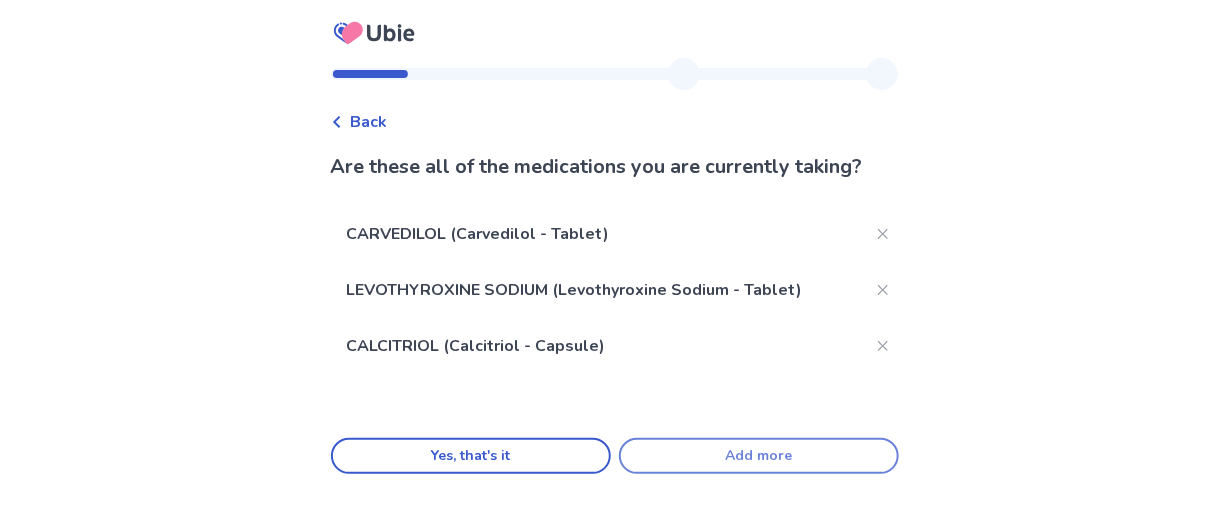 click on "Add more" at bounding box center (759, 456) 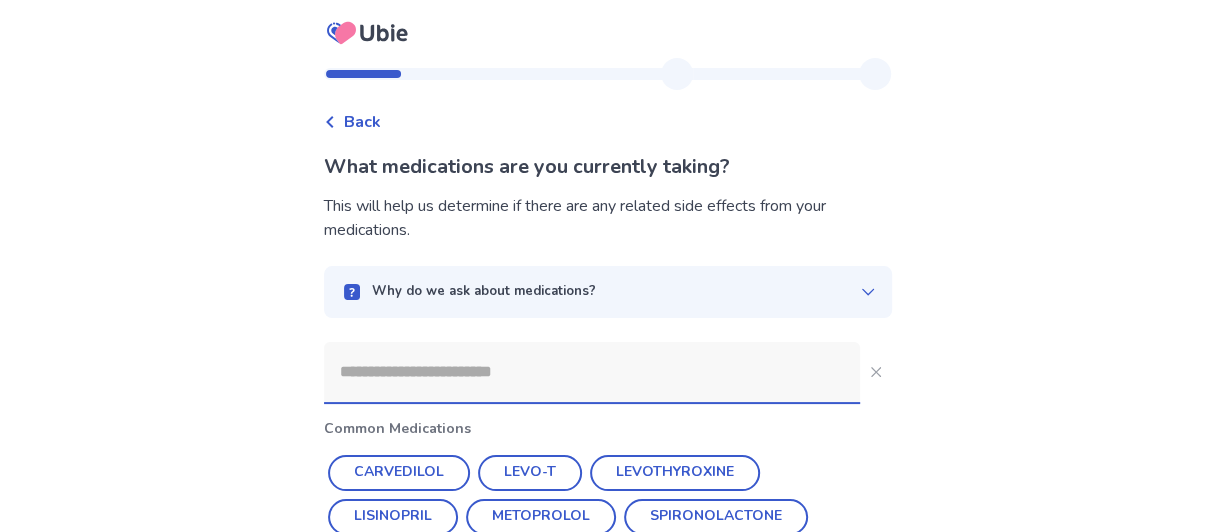 click at bounding box center (592, 372) 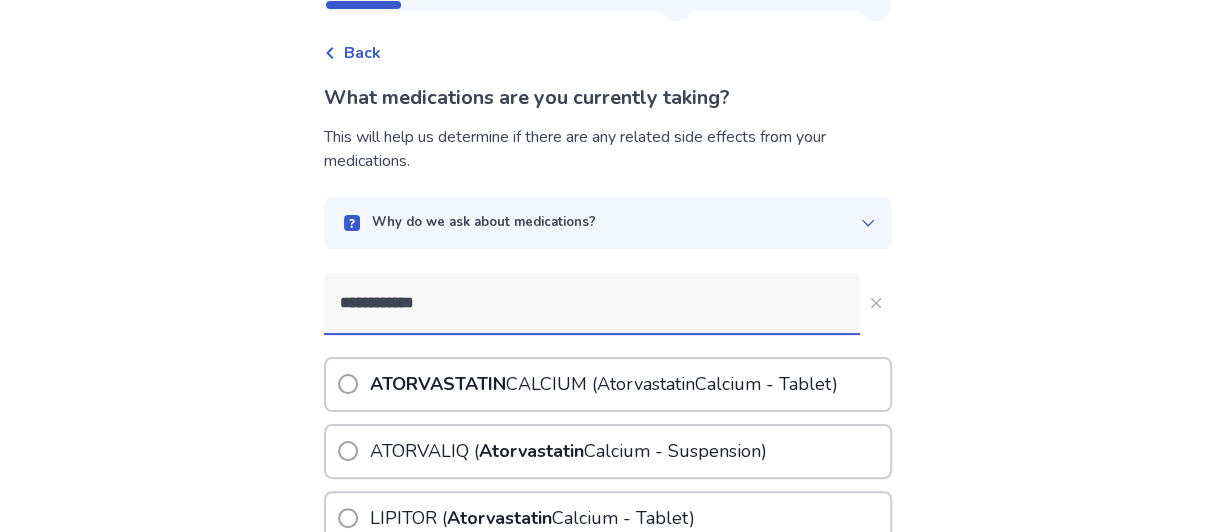 scroll, scrollTop: 99, scrollLeft: 0, axis: vertical 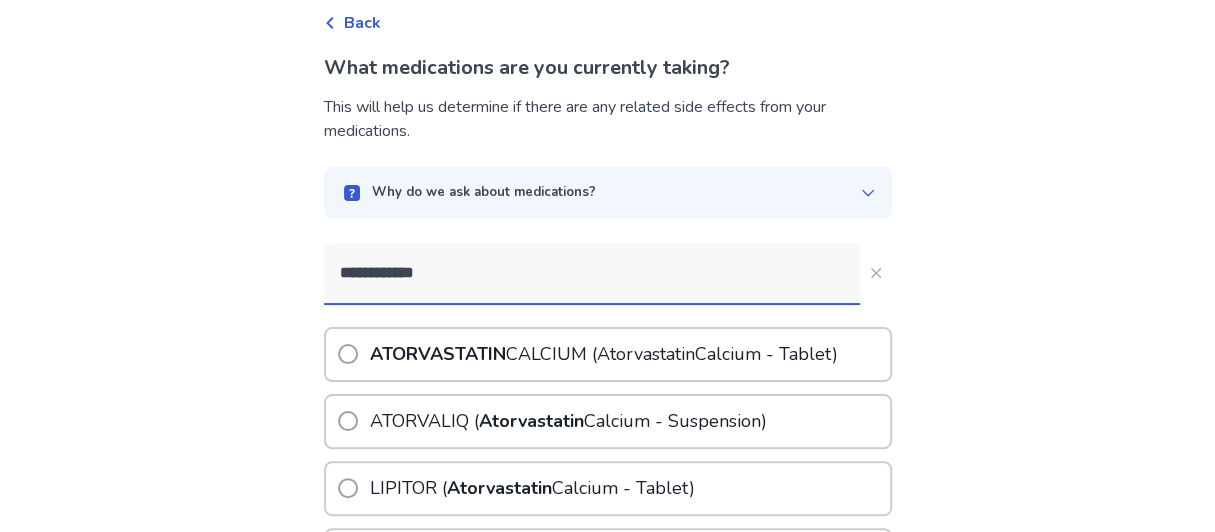type on "**********" 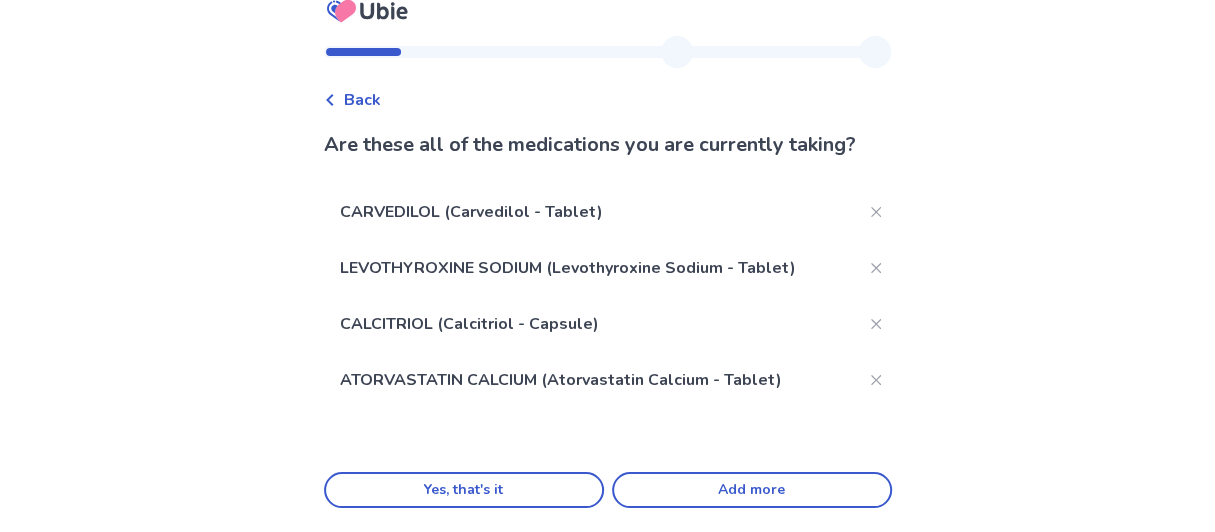 scroll, scrollTop: 21, scrollLeft: 0, axis: vertical 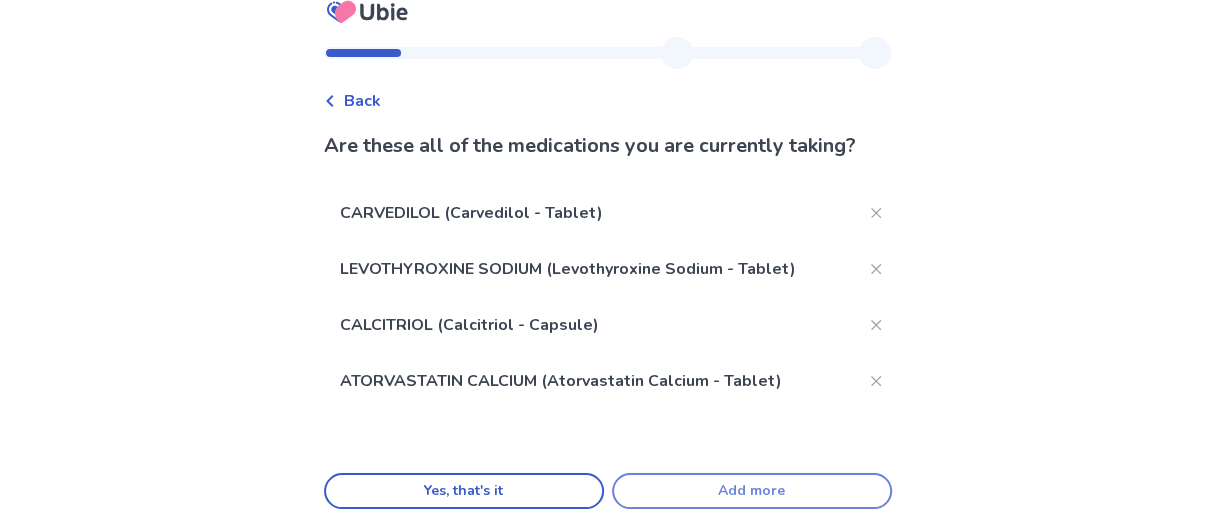 click on "Add more" at bounding box center [752, 491] 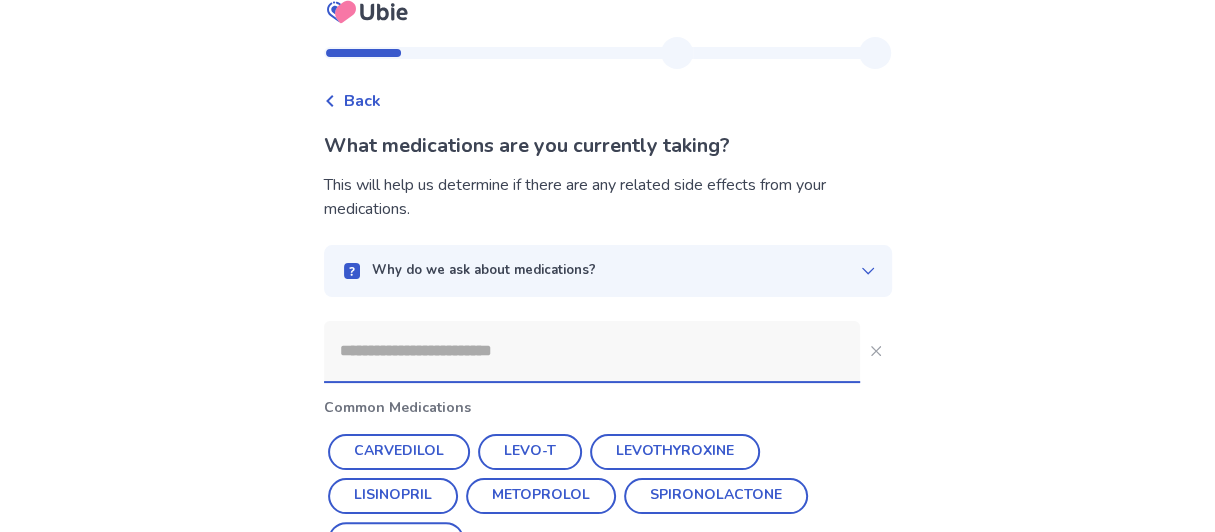 click at bounding box center [592, 351] 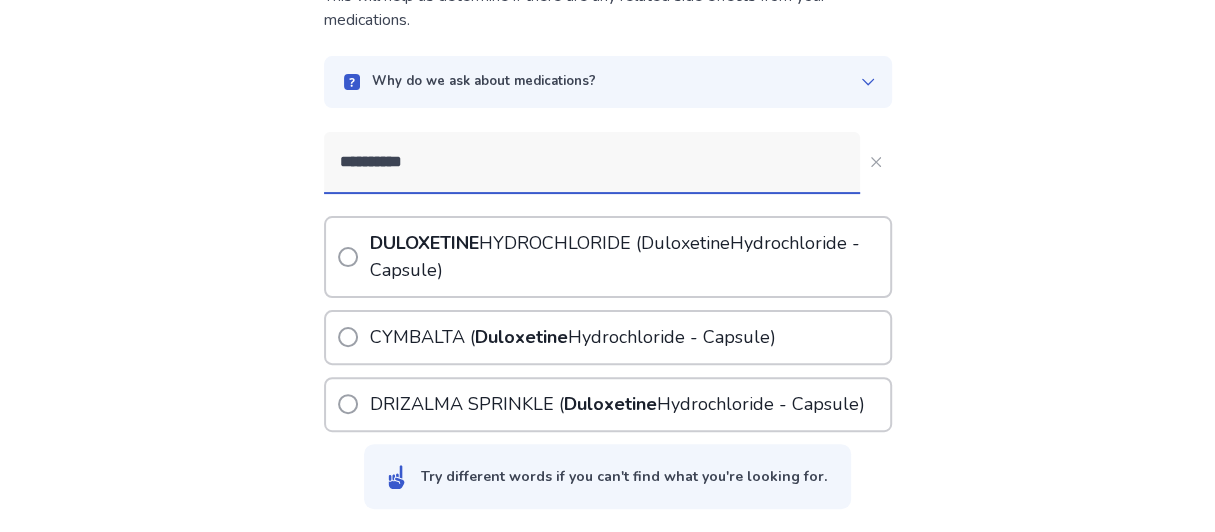 scroll, scrollTop: 222, scrollLeft: 0, axis: vertical 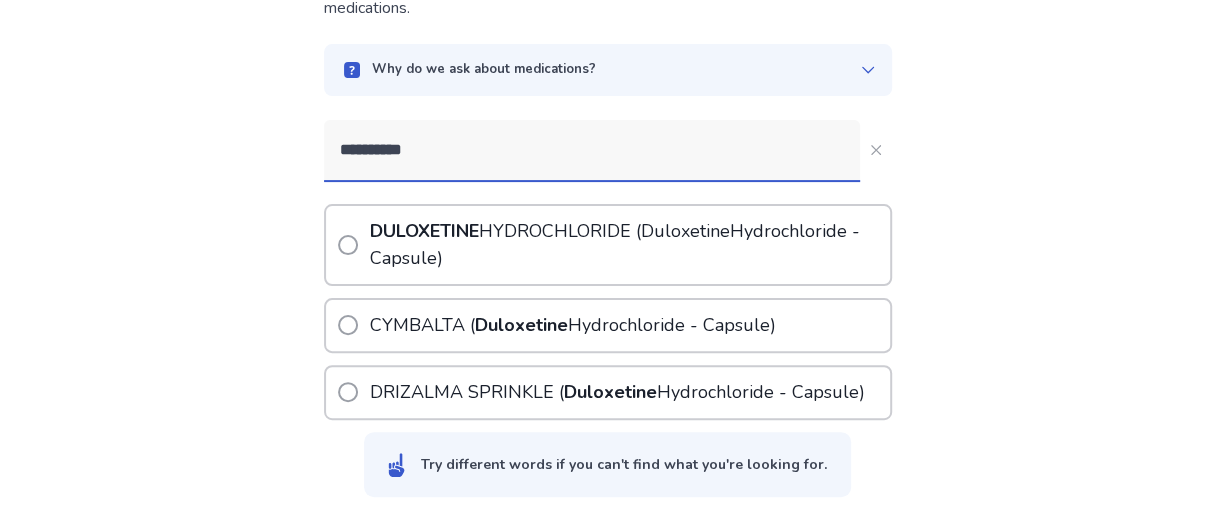 type on "**********" 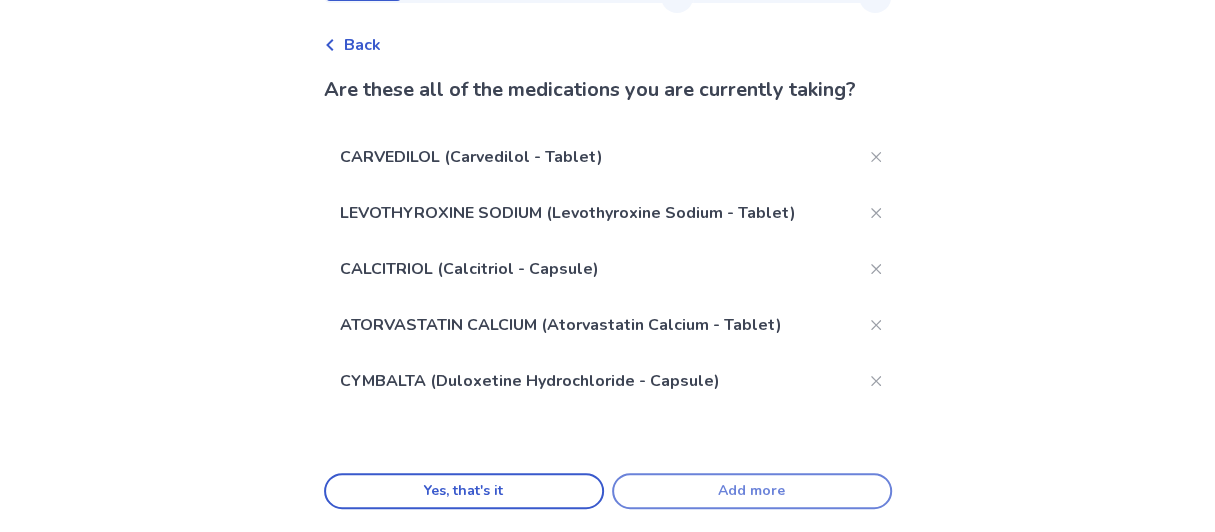 click on "Add more" at bounding box center [752, 491] 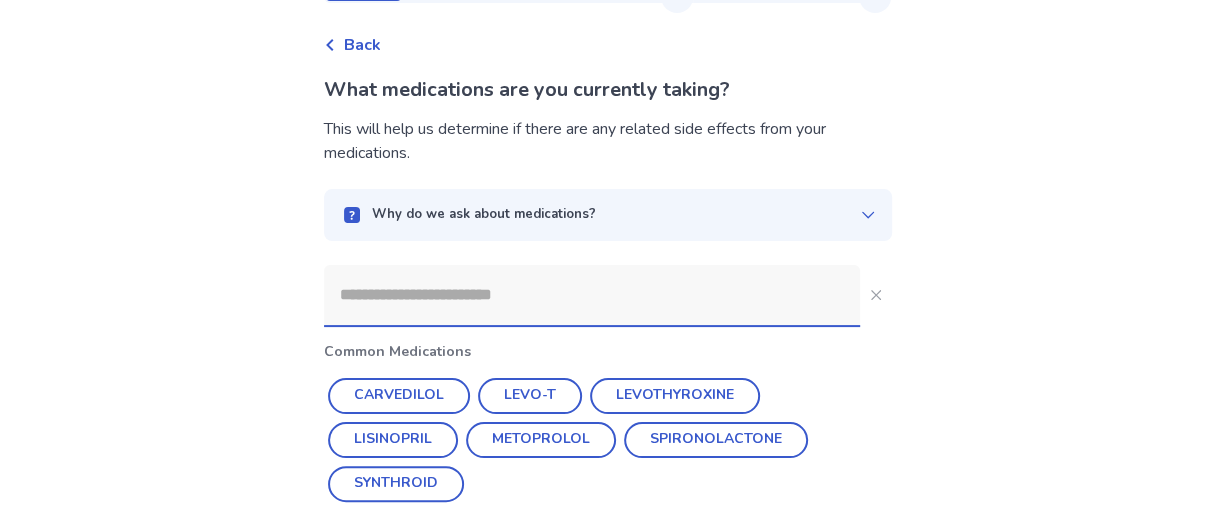 click at bounding box center (592, 295) 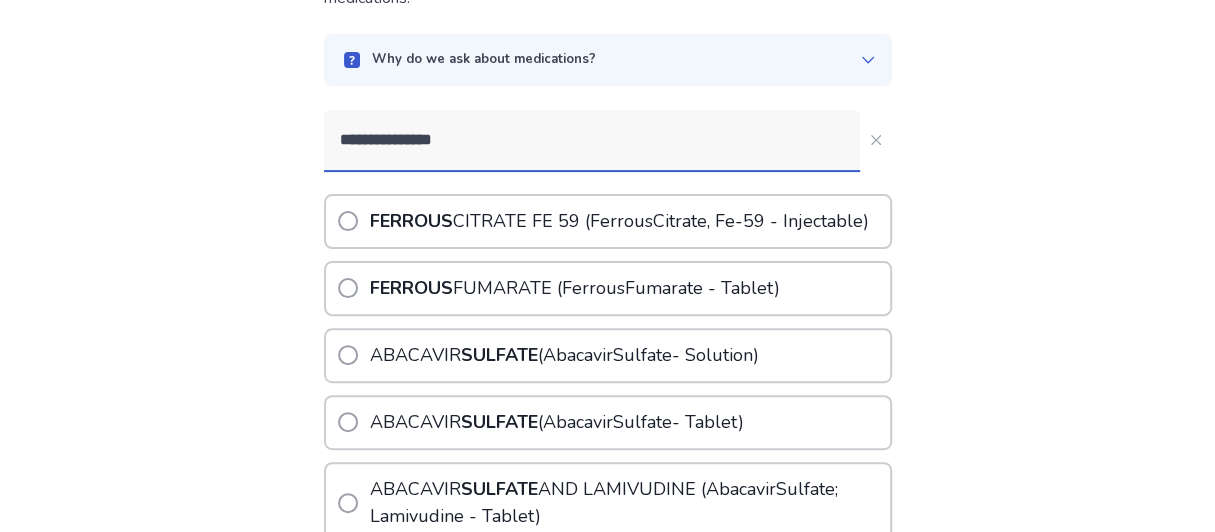 scroll, scrollTop: 277, scrollLeft: 0, axis: vertical 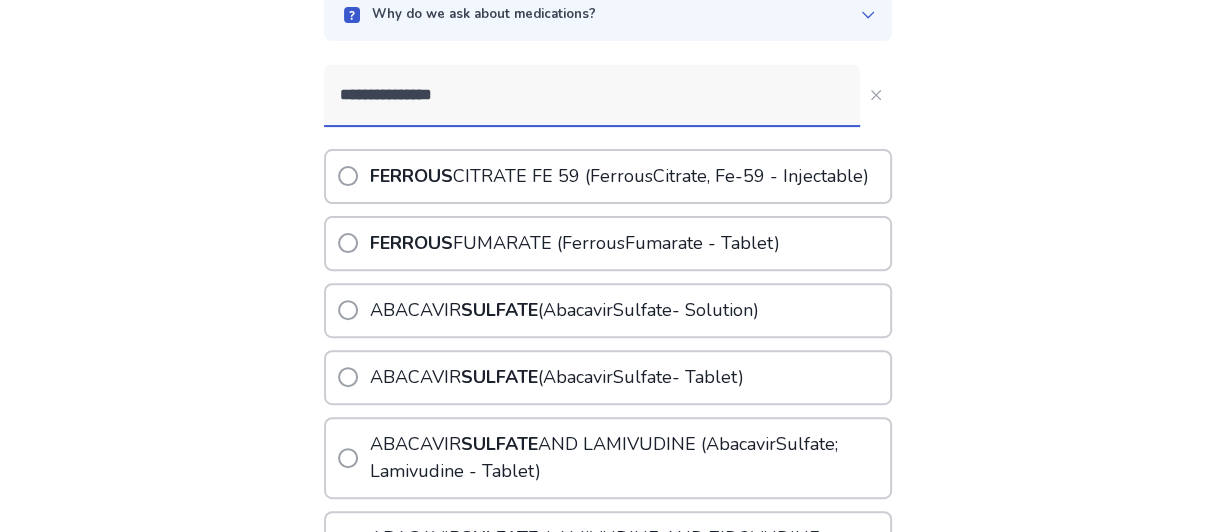 type on "**********" 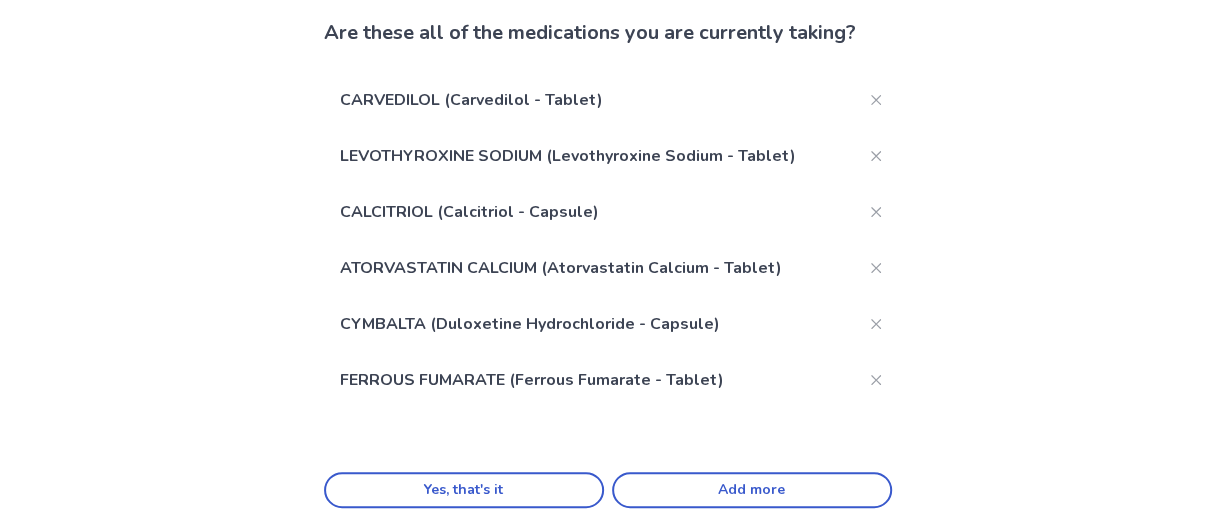 scroll, scrollTop: 133, scrollLeft: 0, axis: vertical 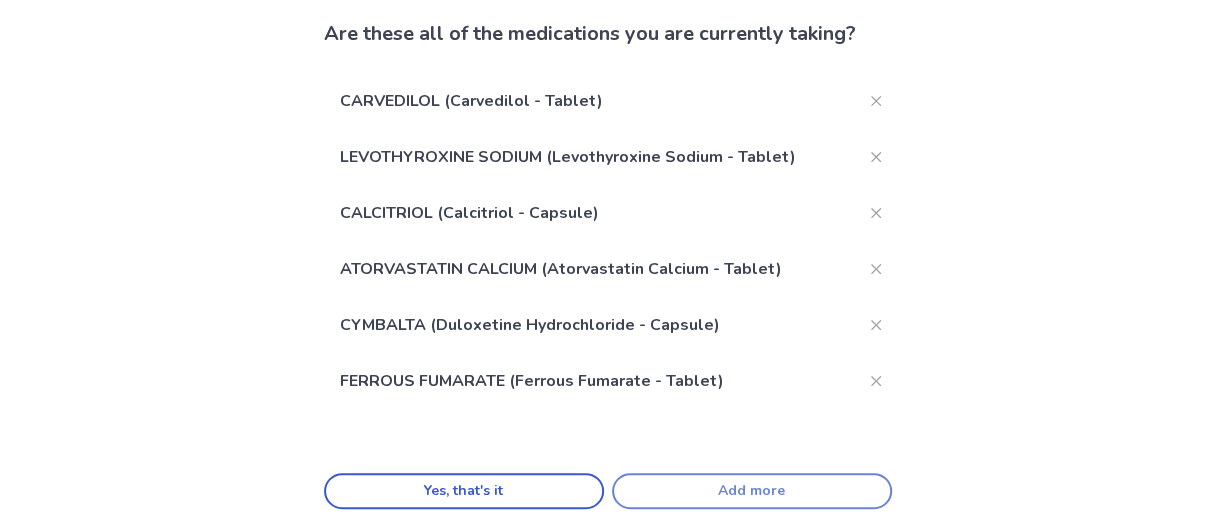 click on "Add more" at bounding box center (752, 491) 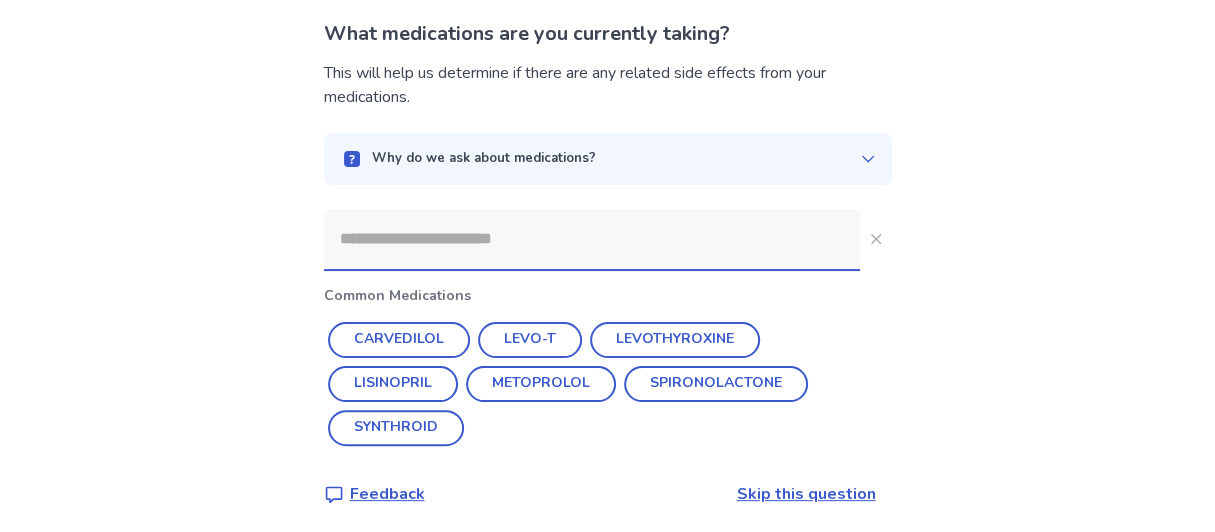 click at bounding box center [592, 239] 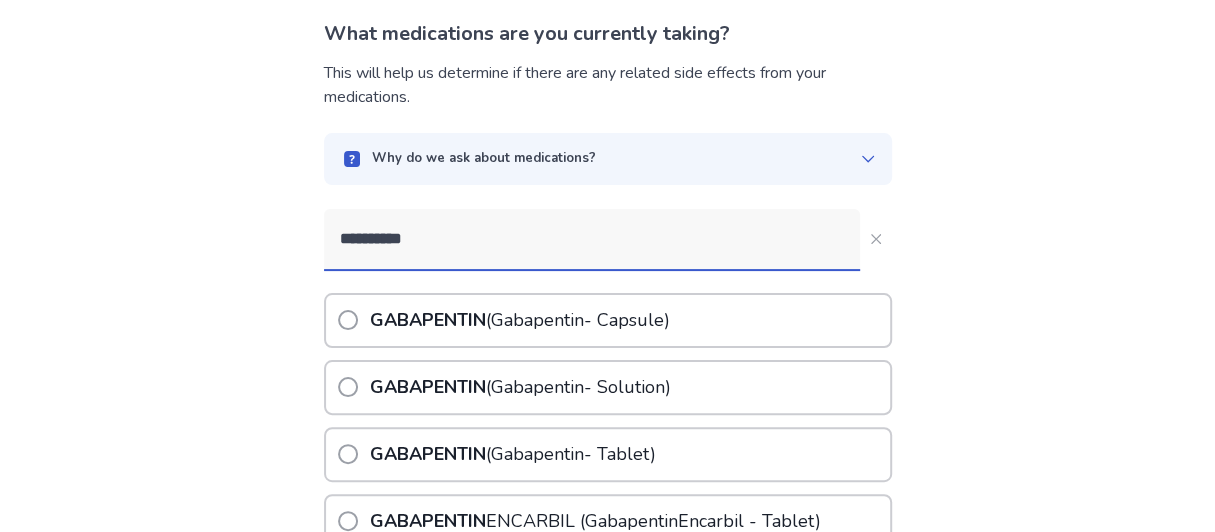 type on "**********" 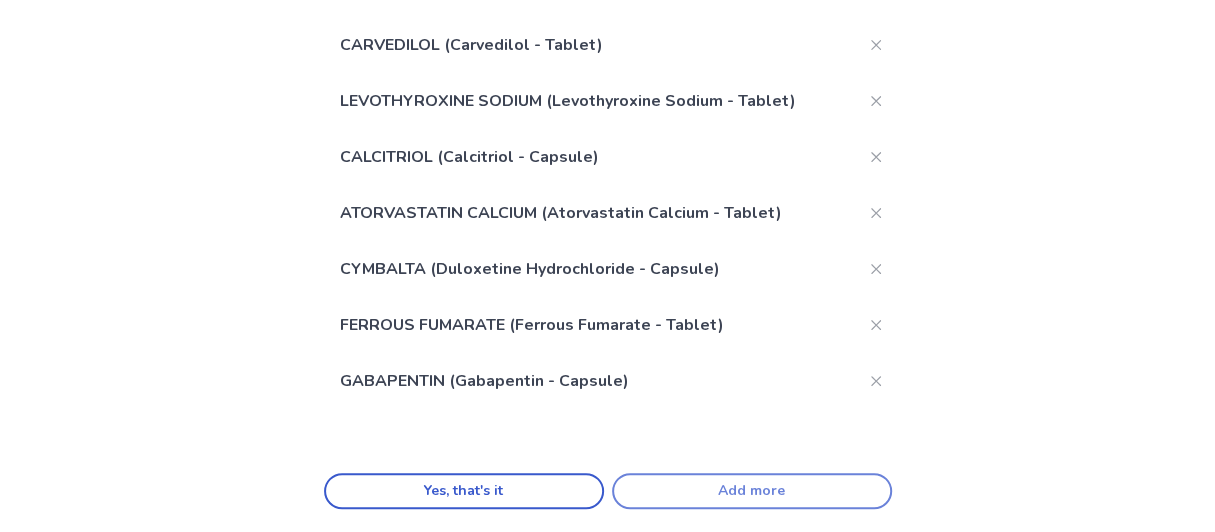 click on "Add more" at bounding box center [752, 491] 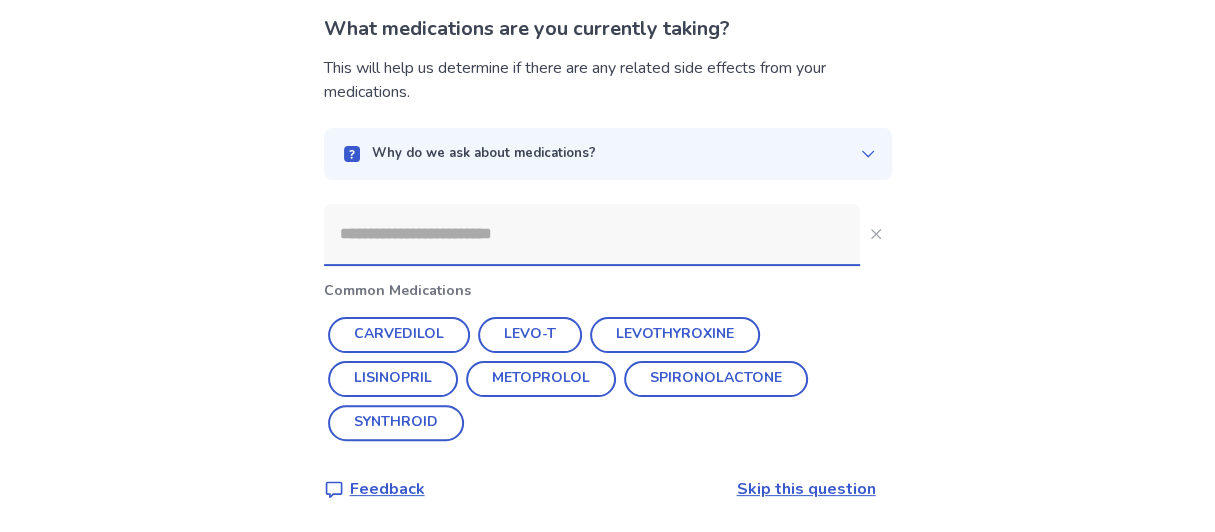 click at bounding box center [592, 234] 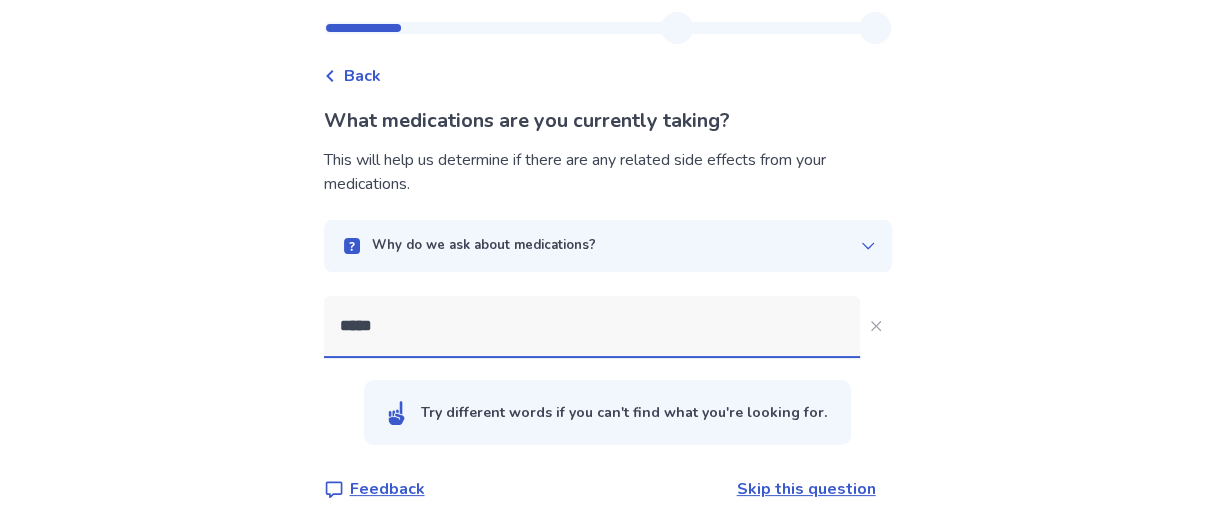 scroll, scrollTop: 138, scrollLeft: 0, axis: vertical 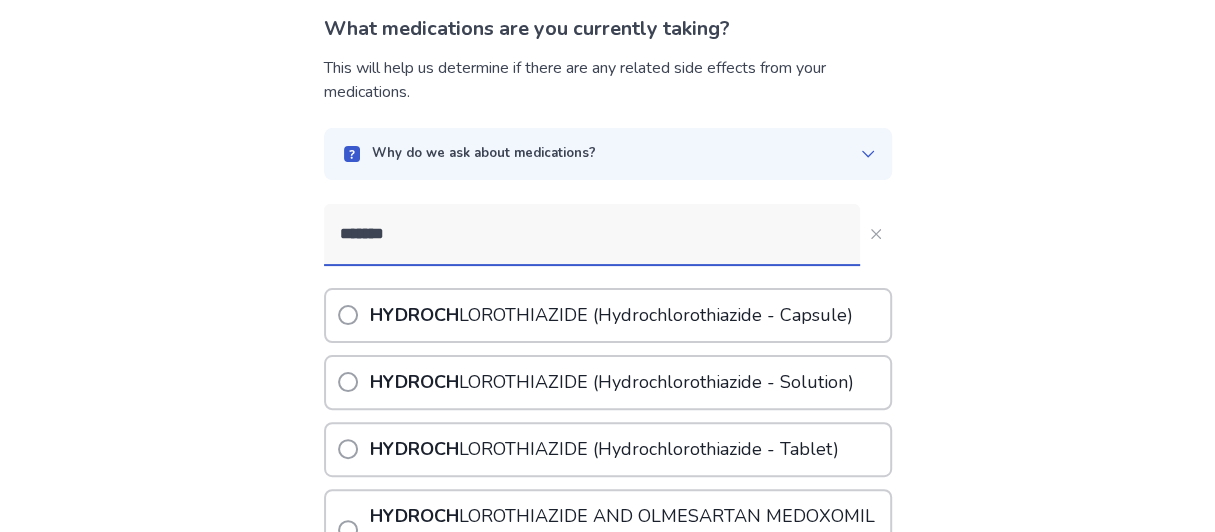 type on "*******" 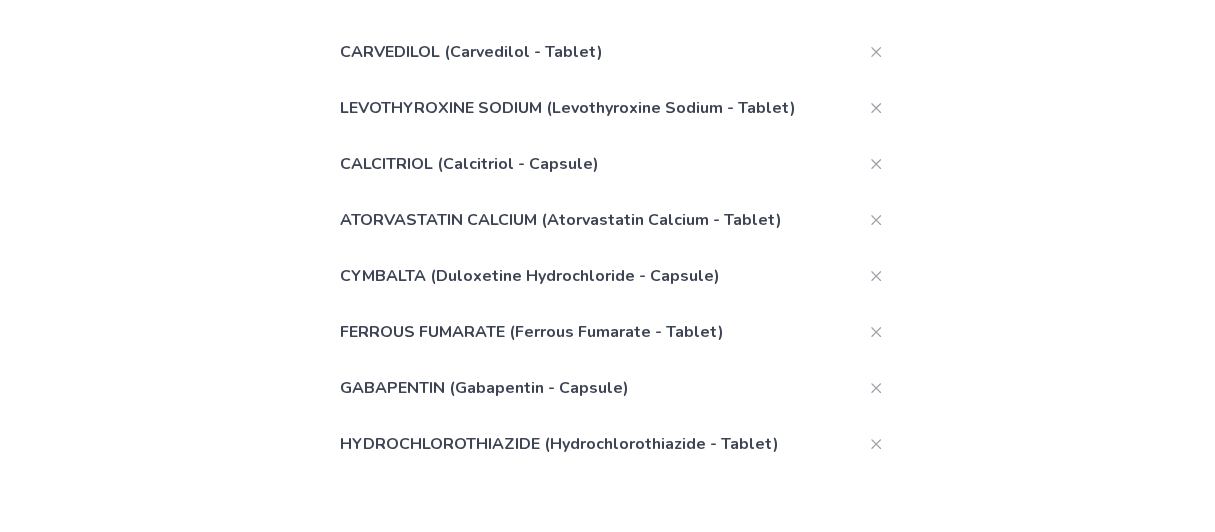 scroll, scrollTop: 245, scrollLeft: 0, axis: vertical 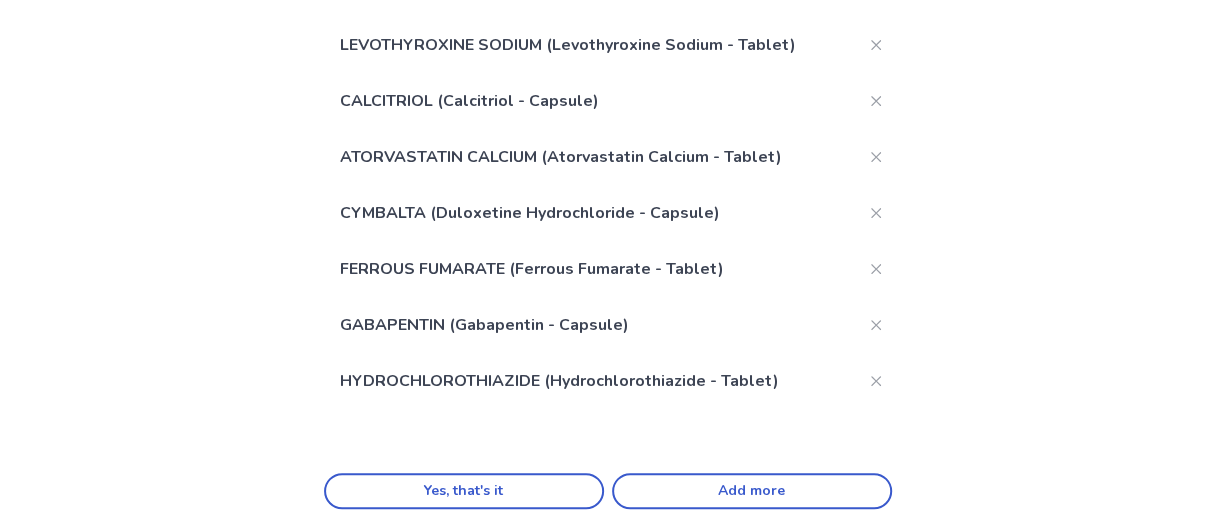 click on "Add more" at bounding box center [752, 491] 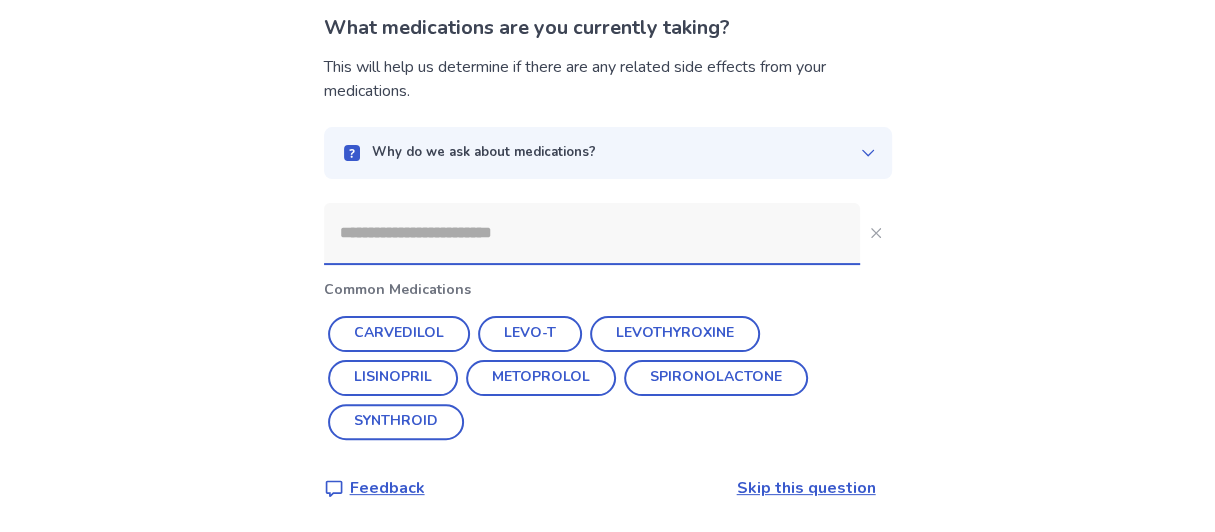 scroll, scrollTop: 138, scrollLeft: 0, axis: vertical 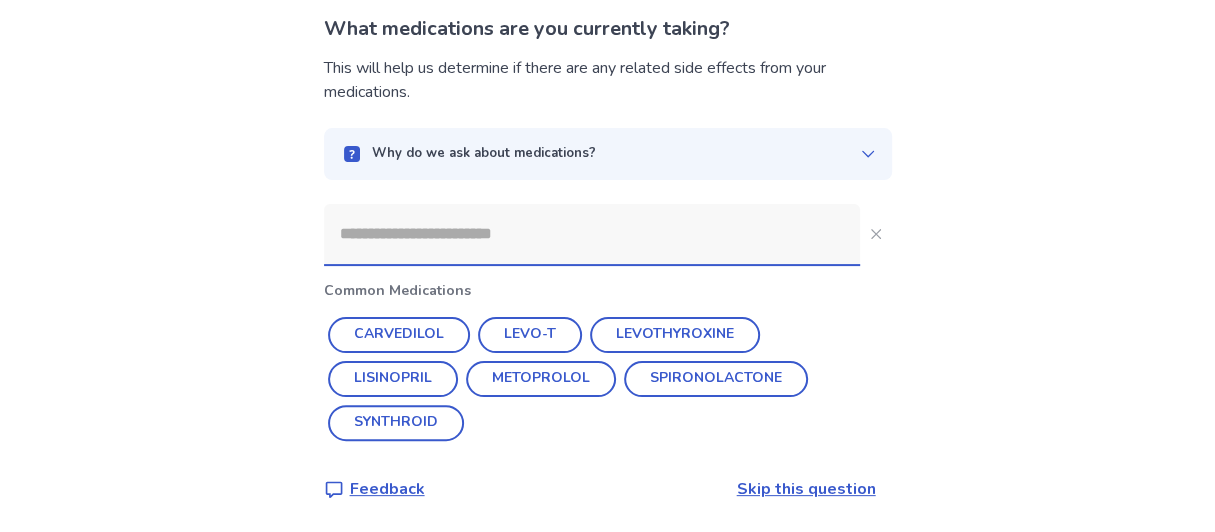 click at bounding box center (592, 234) 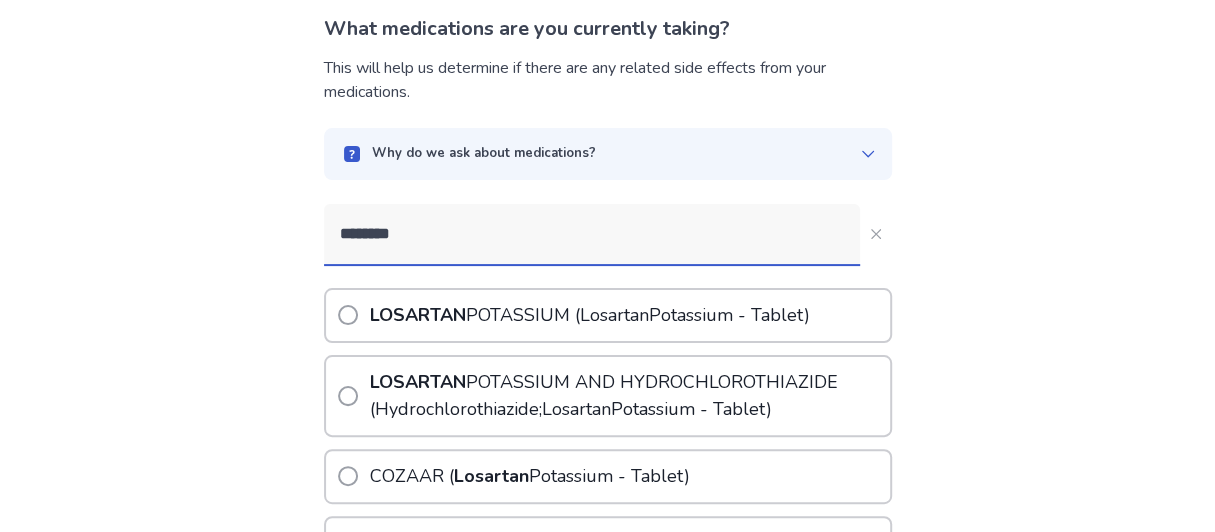 type on "********" 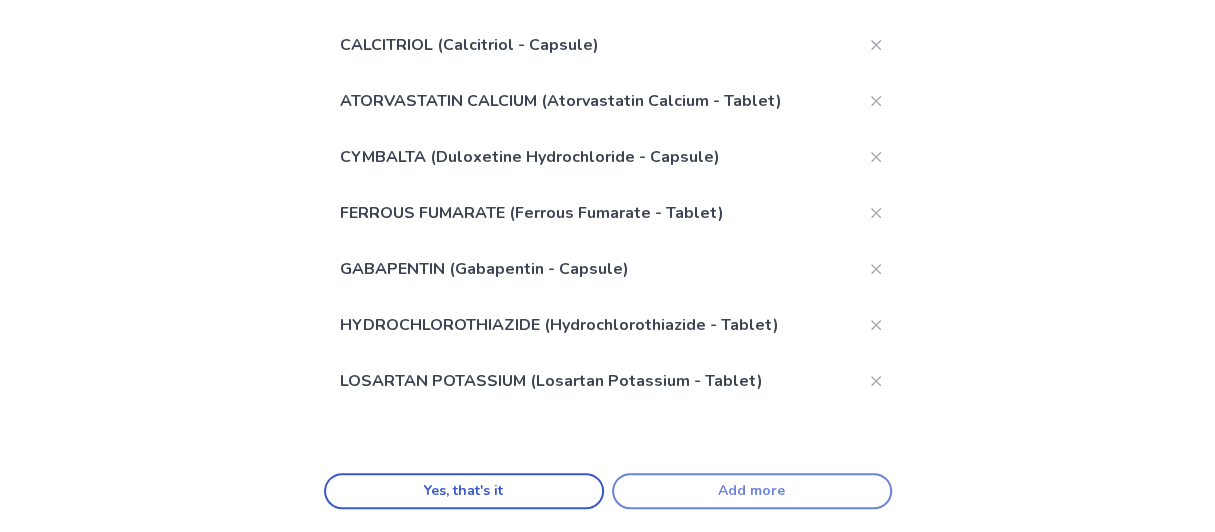click on "Add more" at bounding box center (752, 491) 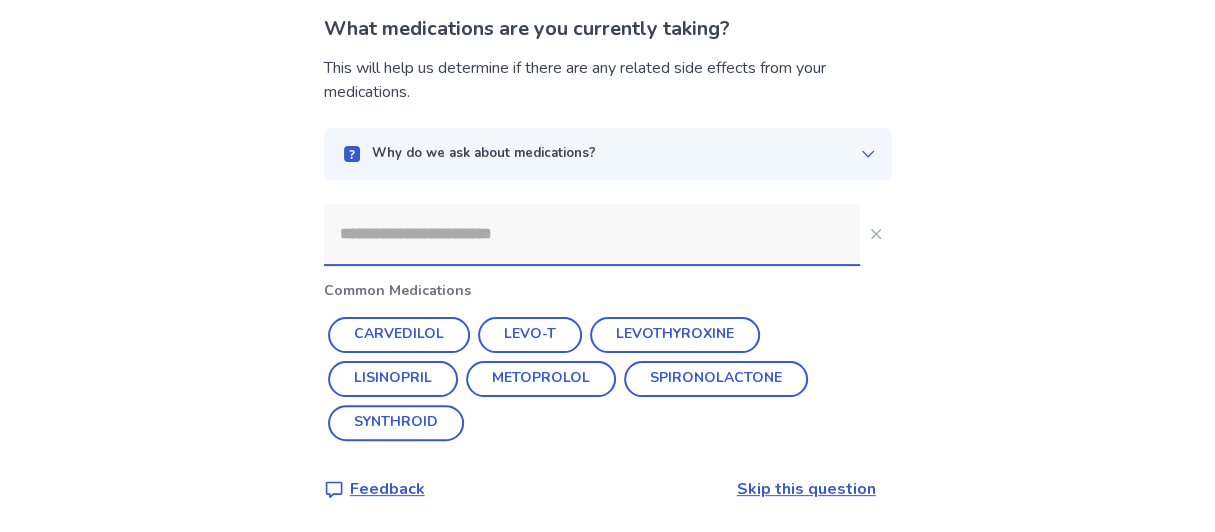 click at bounding box center (592, 234) 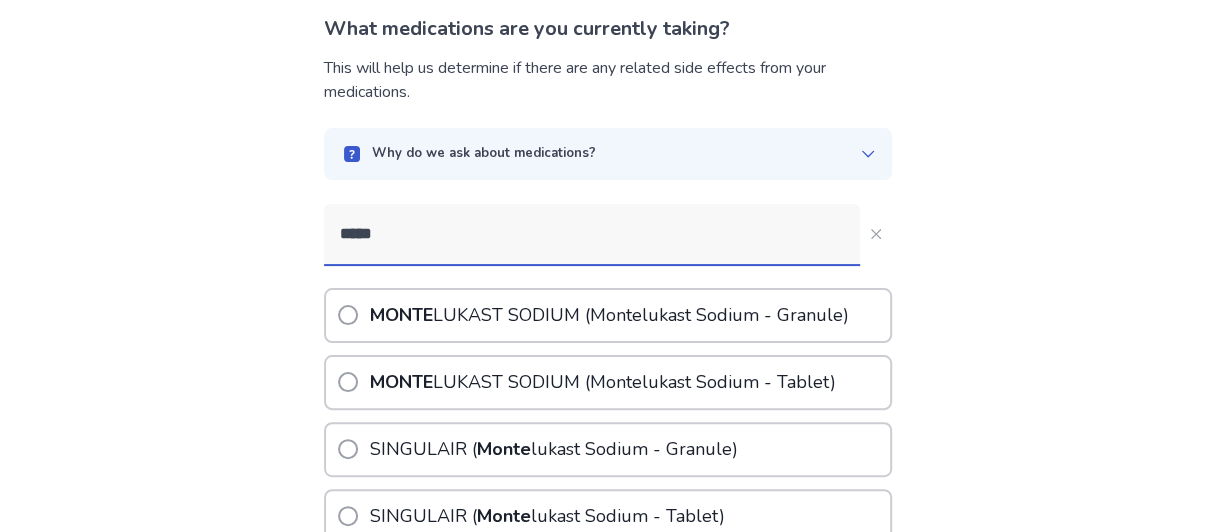 type on "*****" 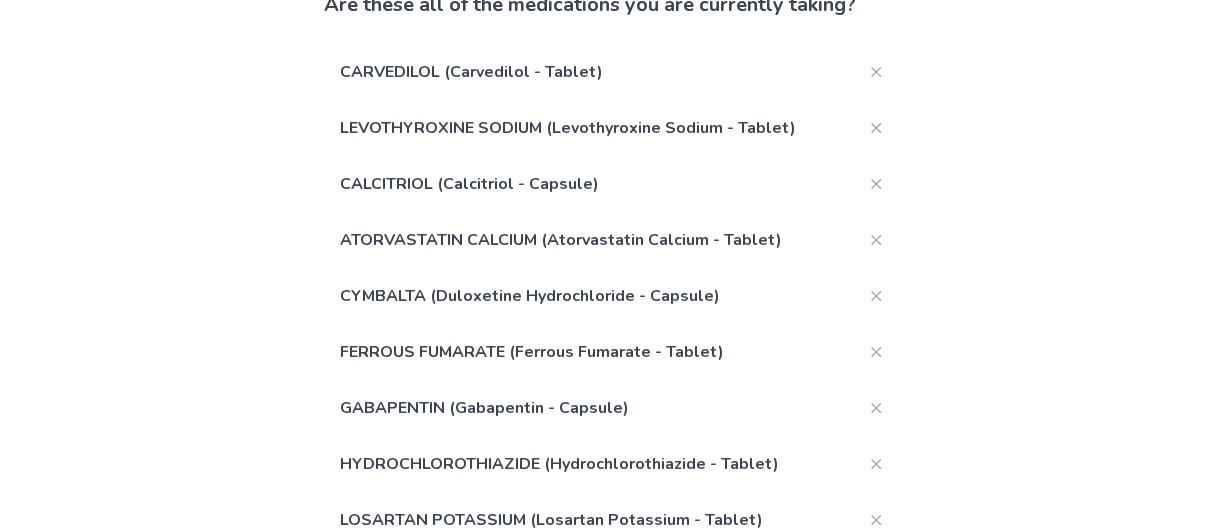 scroll, scrollTop: 0, scrollLeft: 0, axis: both 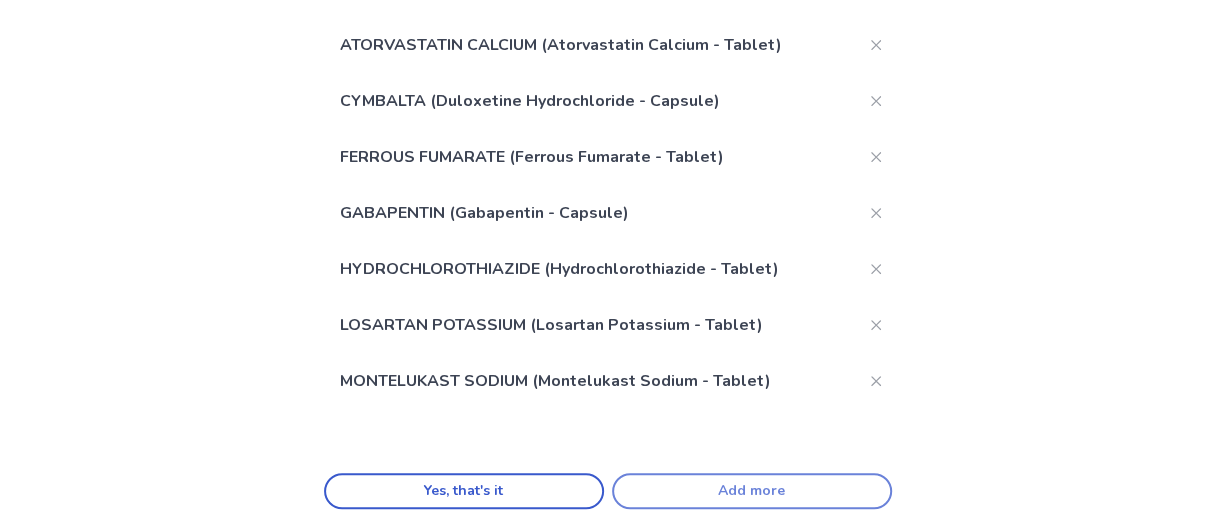 click on "Add more" at bounding box center [752, 491] 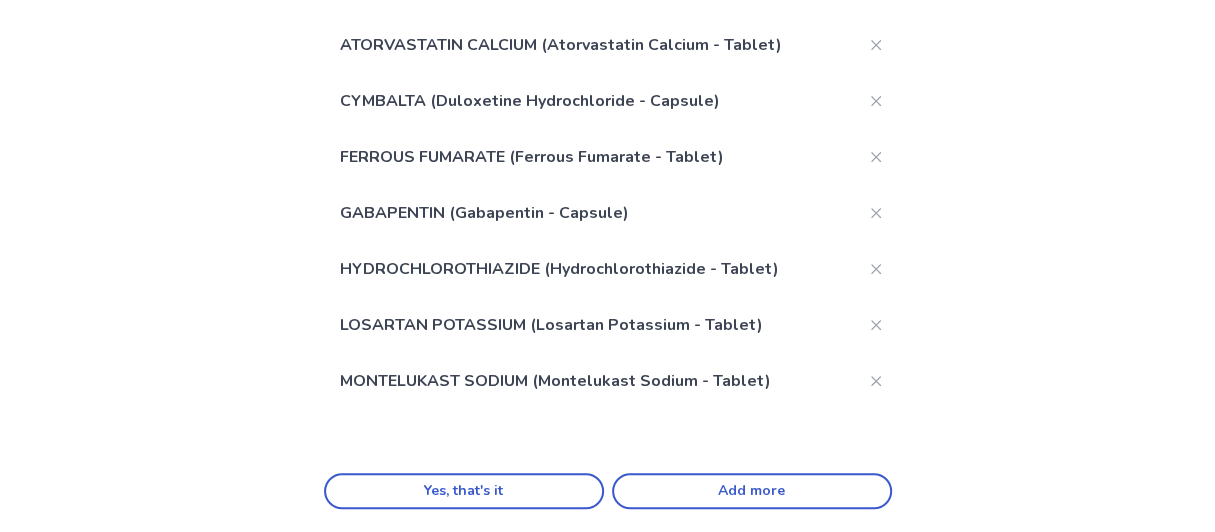 scroll, scrollTop: 138, scrollLeft: 0, axis: vertical 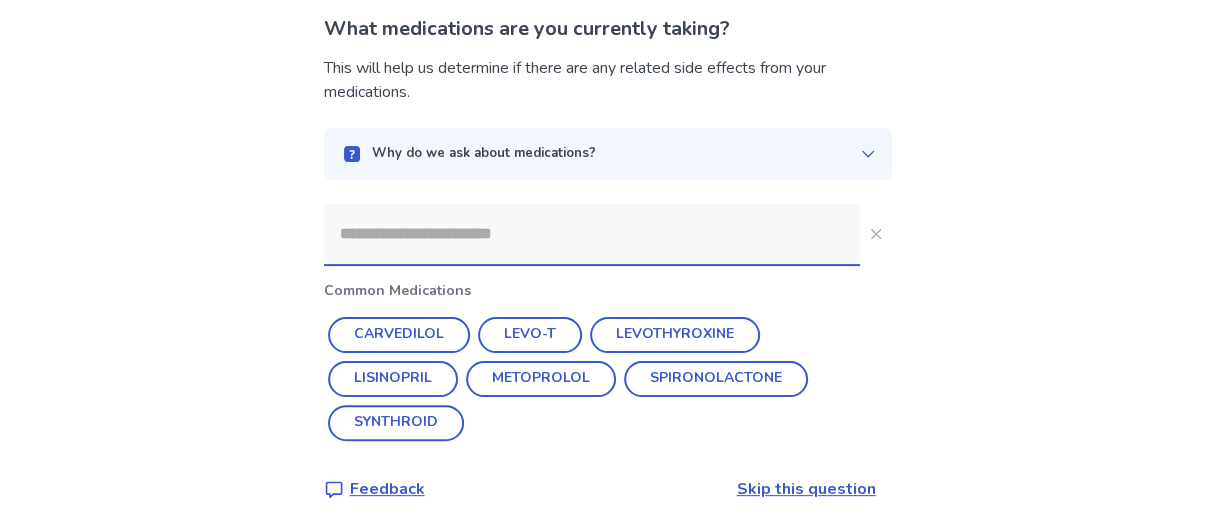 click at bounding box center [592, 234] 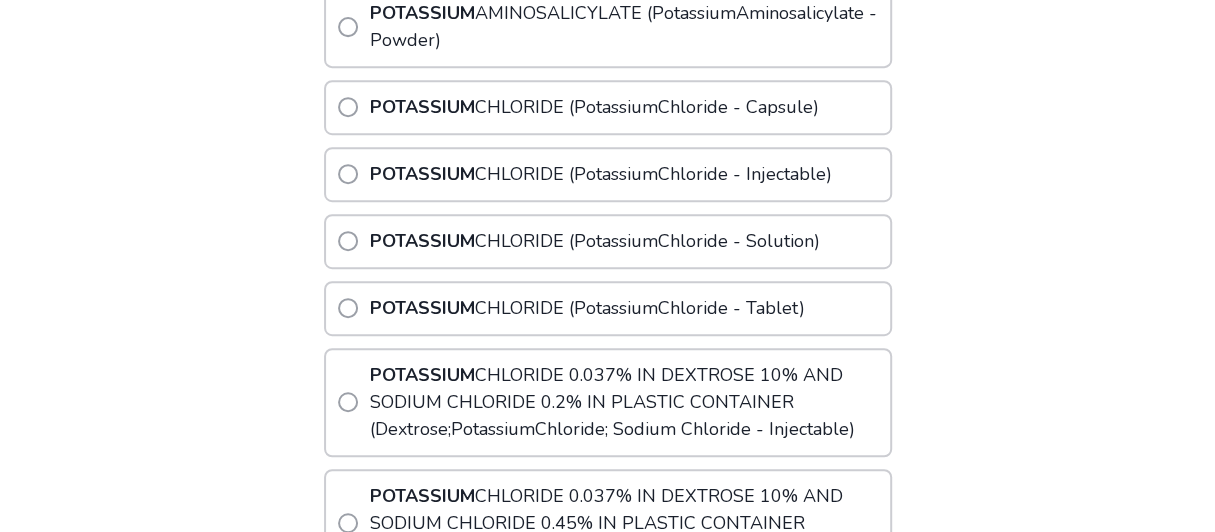 scroll, scrollTop: 538, scrollLeft: 0, axis: vertical 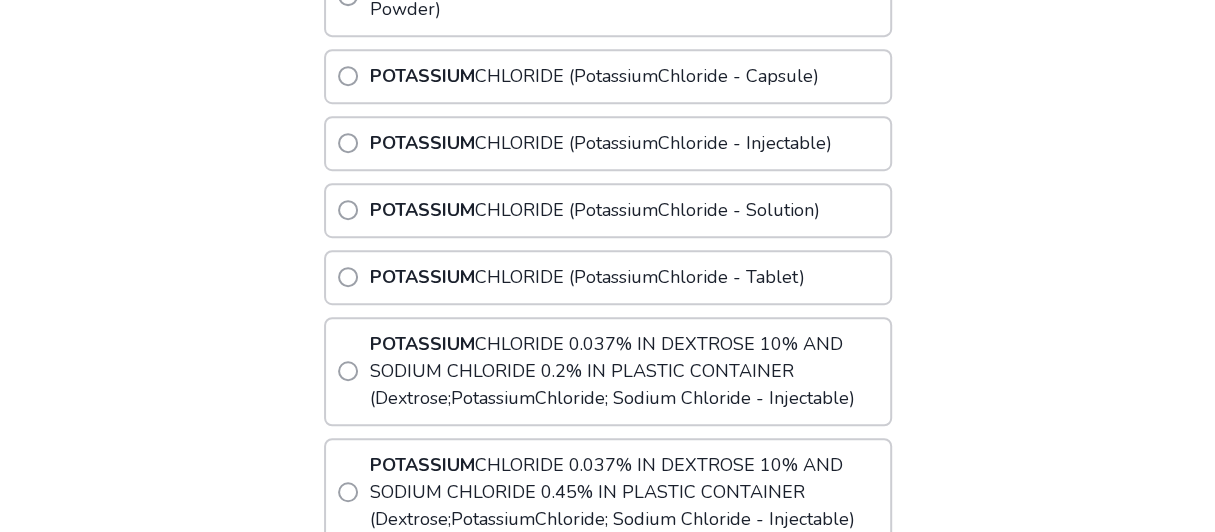 type on "*********" 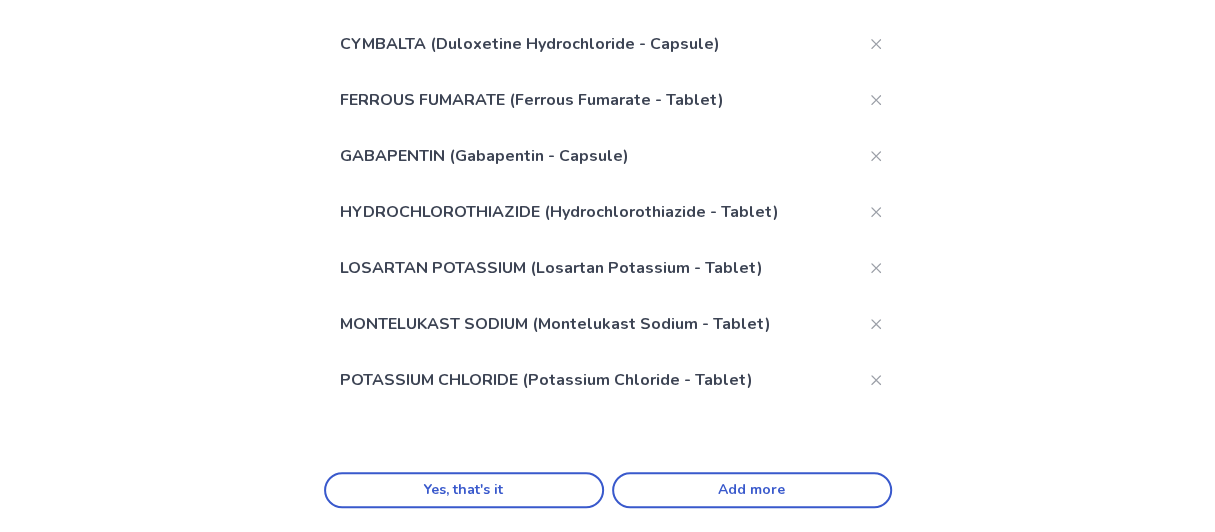 scroll, scrollTop: 413, scrollLeft: 0, axis: vertical 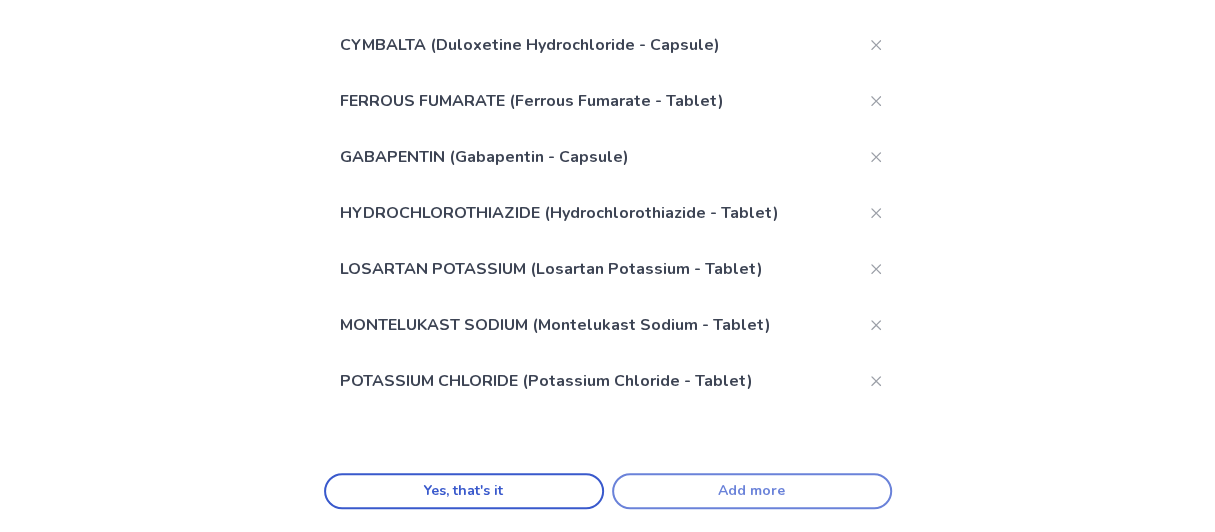click on "Add more" at bounding box center (752, 491) 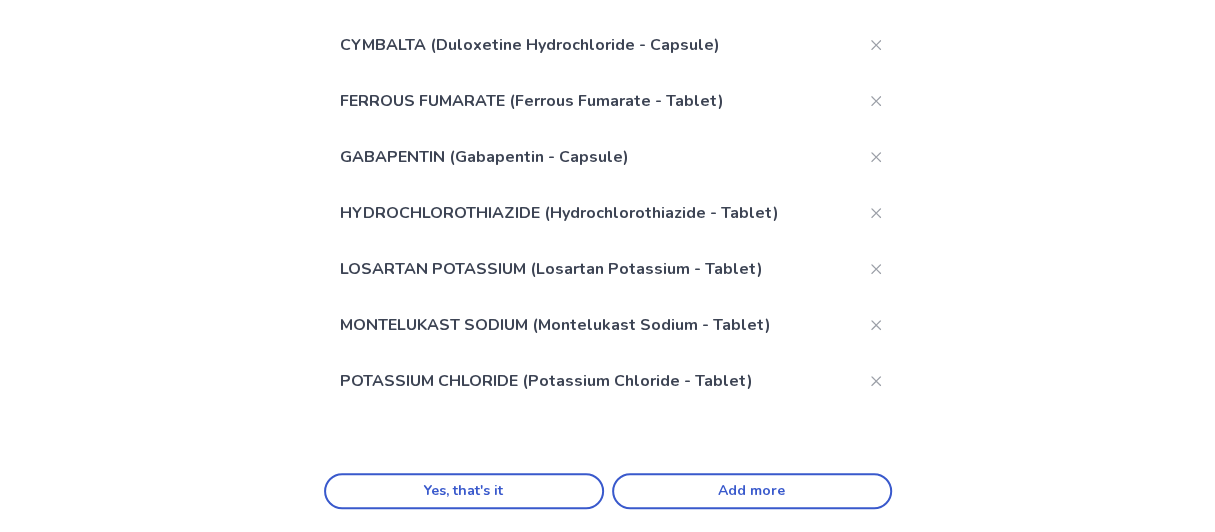 scroll, scrollTop: 138, scrollLeft: 0, axis: vertical 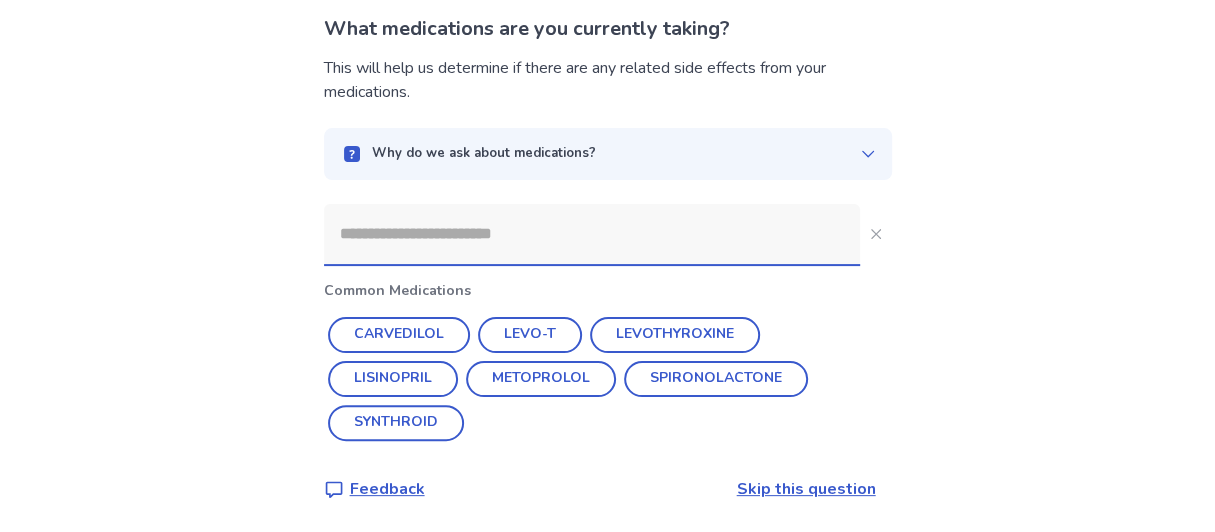 click at bounding box center [592, 234] 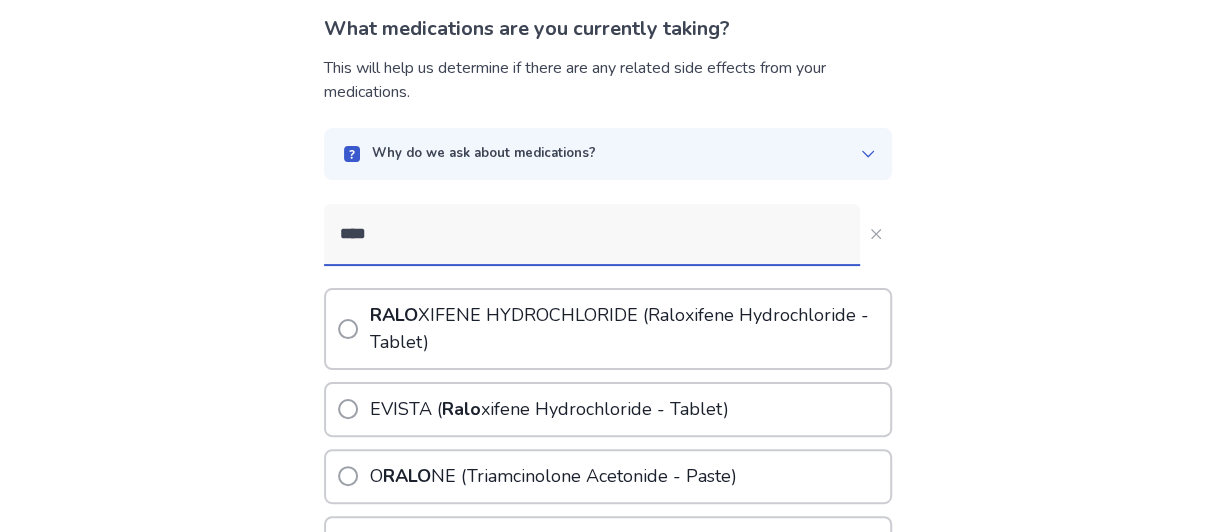 type on "****" 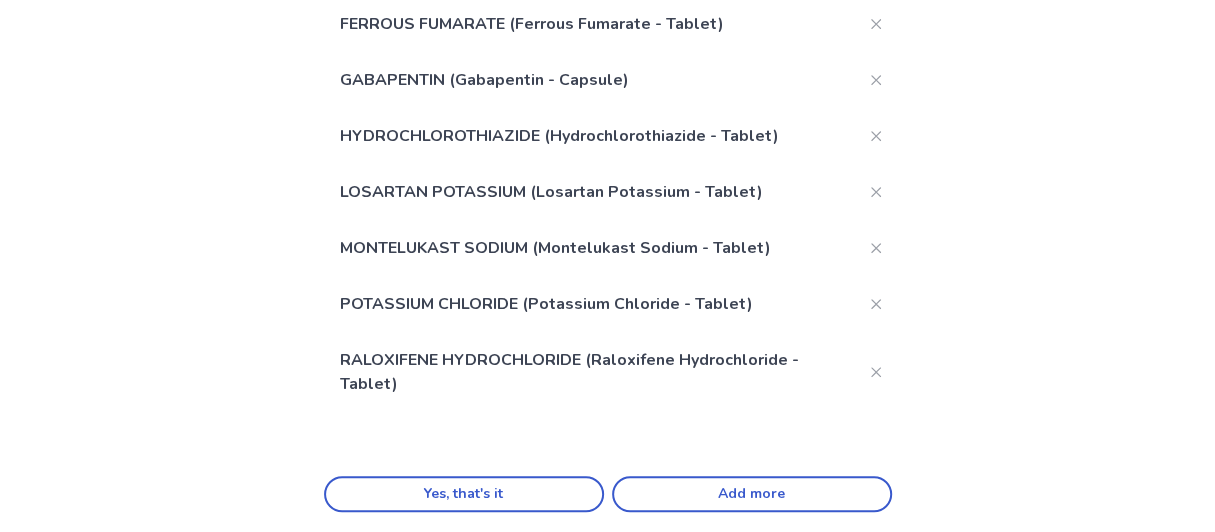scroll, scrollTop: 493, scrollLeft: 0, axis: vertical 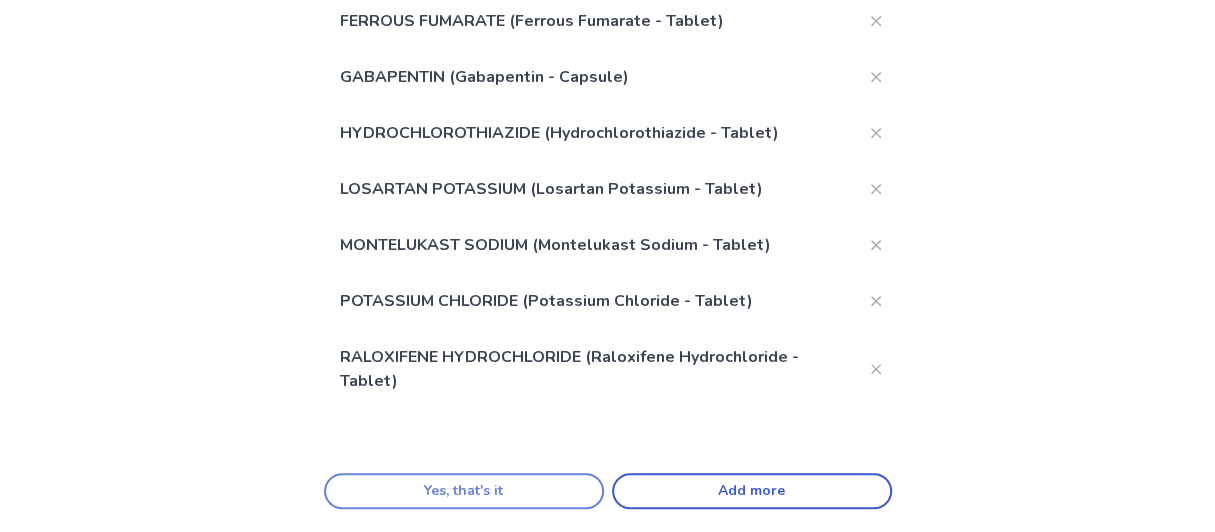 click on "Yes, that's it" at bounding box center (464, 491) 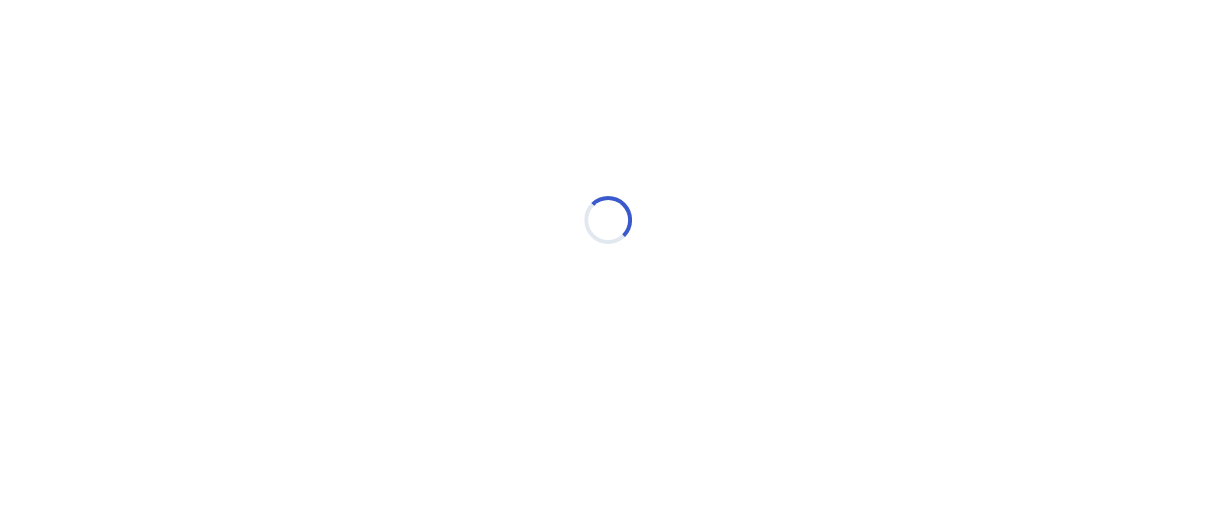scroll, scrollTop: 0, scrollLeft: 0, axis: both 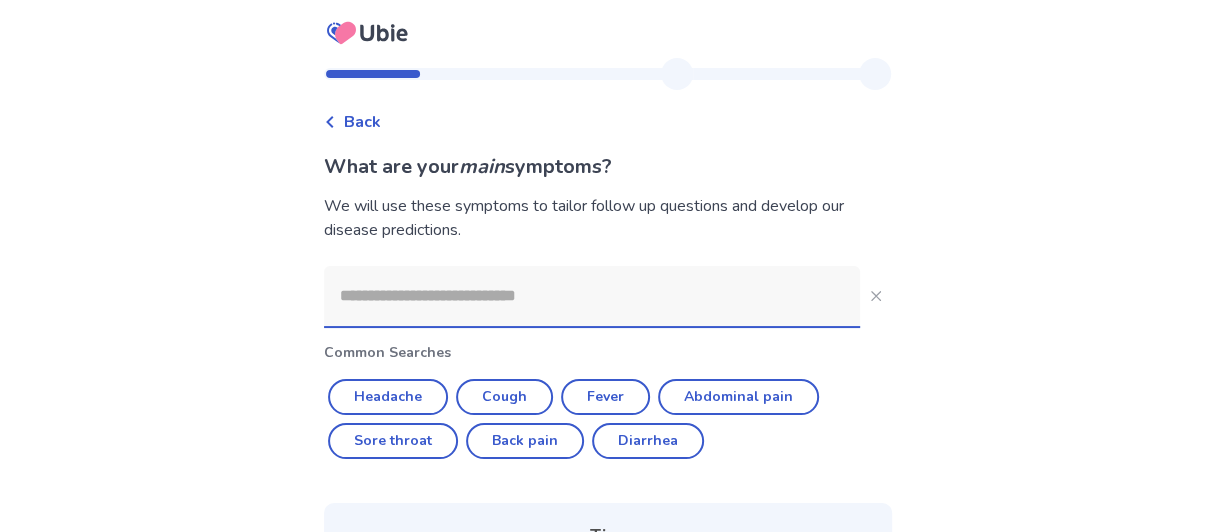 click 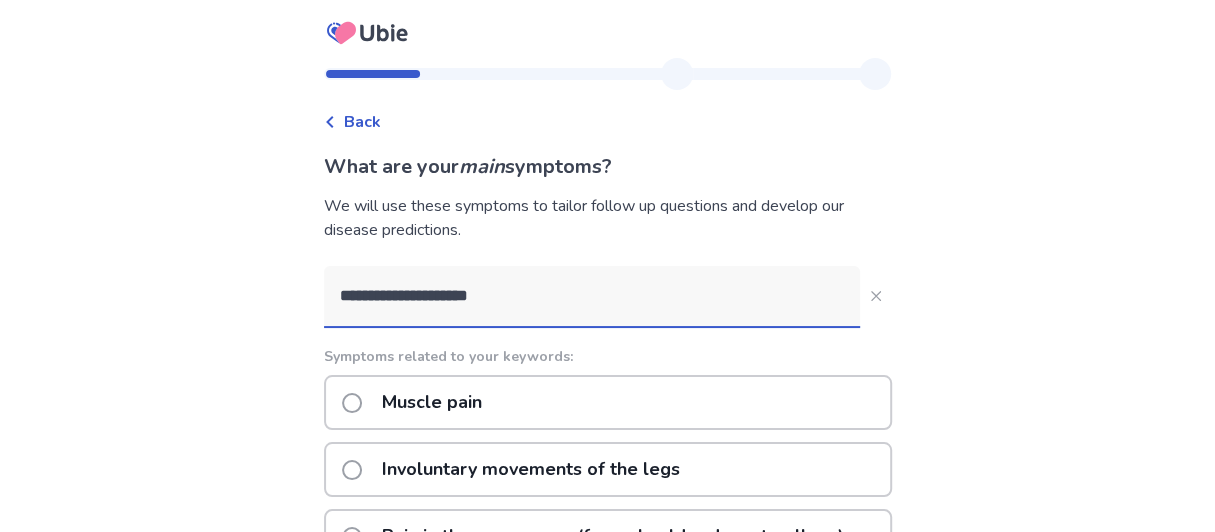scroll, scrollTop: 200, scrollLeft: 0, axis: vertical 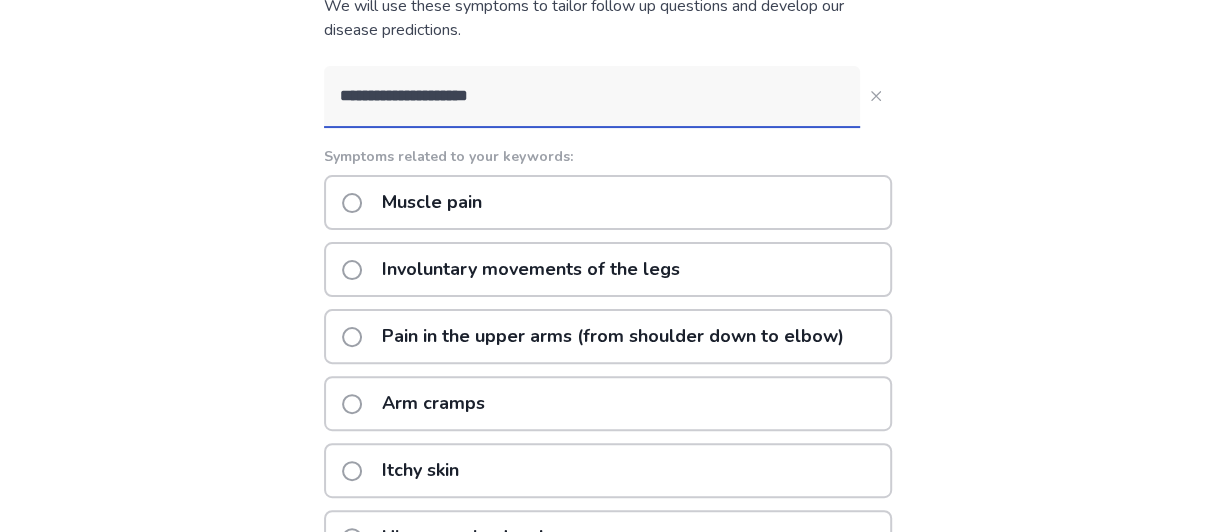 type on "**********" 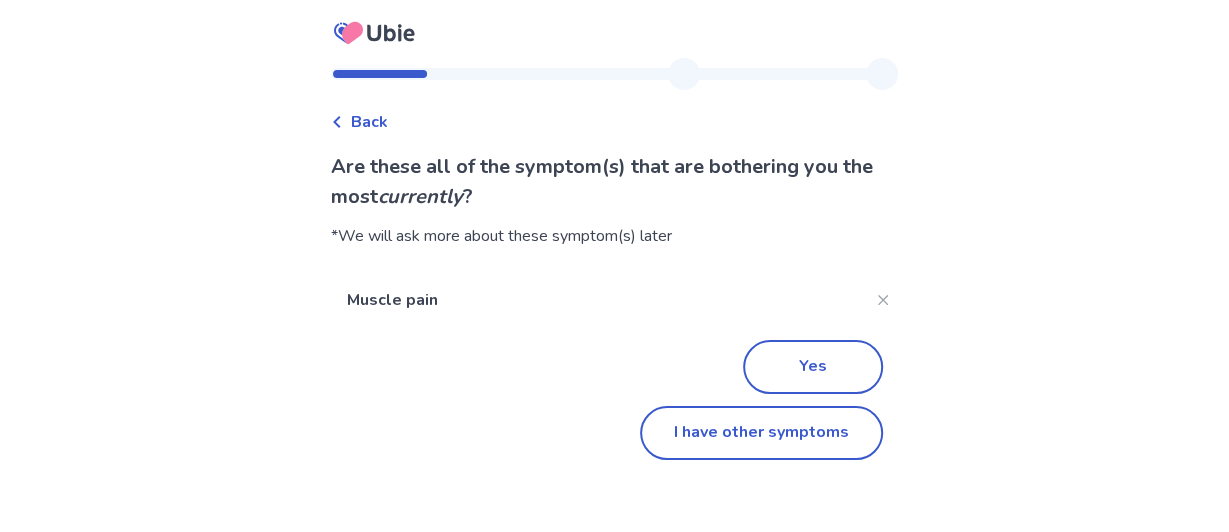 scroll, scrollTop: 0, scrollLeft: 0, axis: both 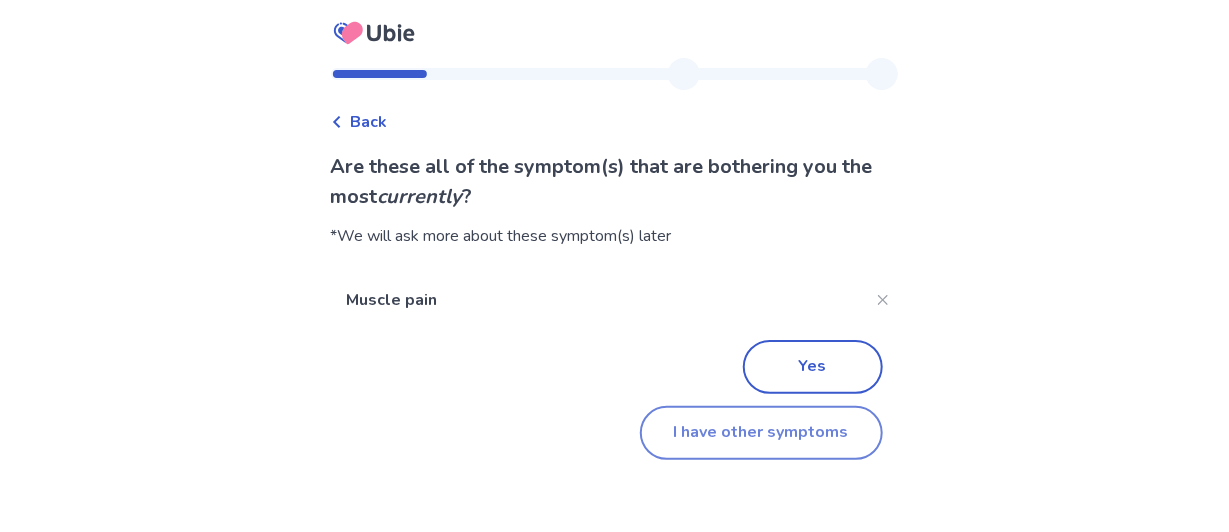 click on "I have other symptoms" 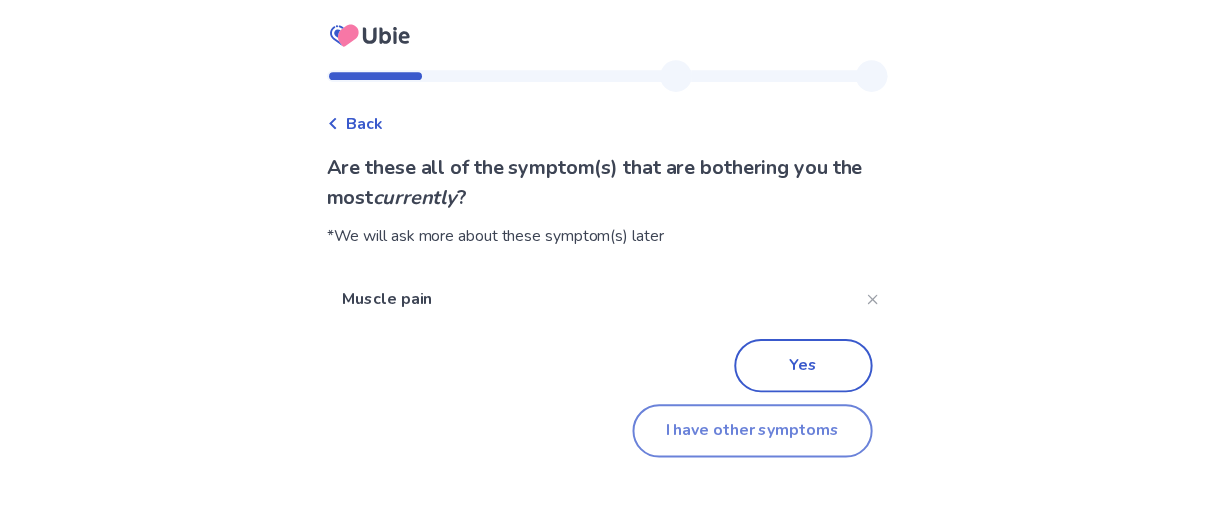 scroll, scrollTop: 200, scrollLeft: 0, axis: vertical 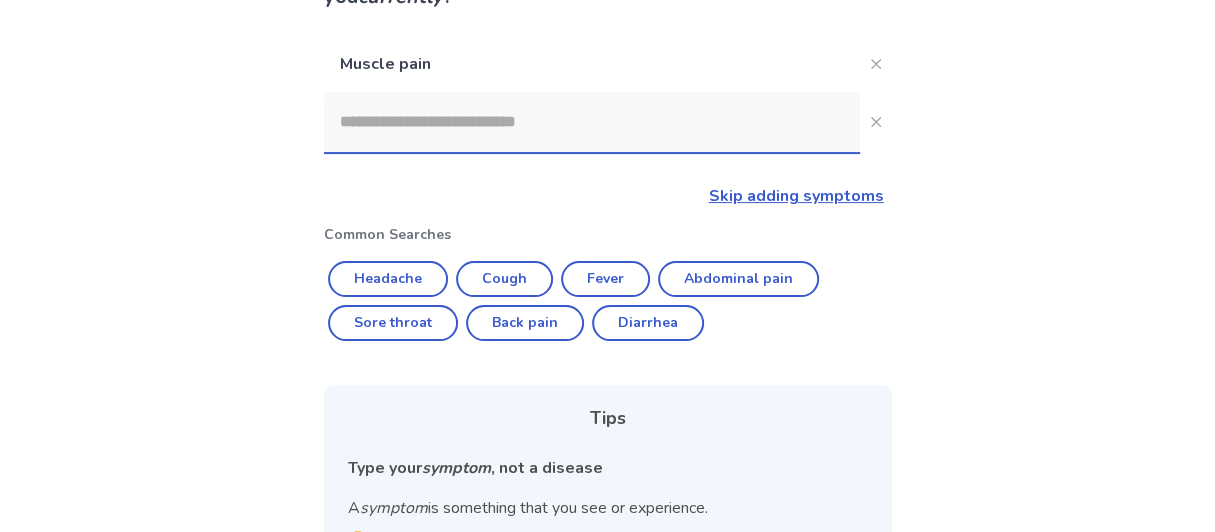 click 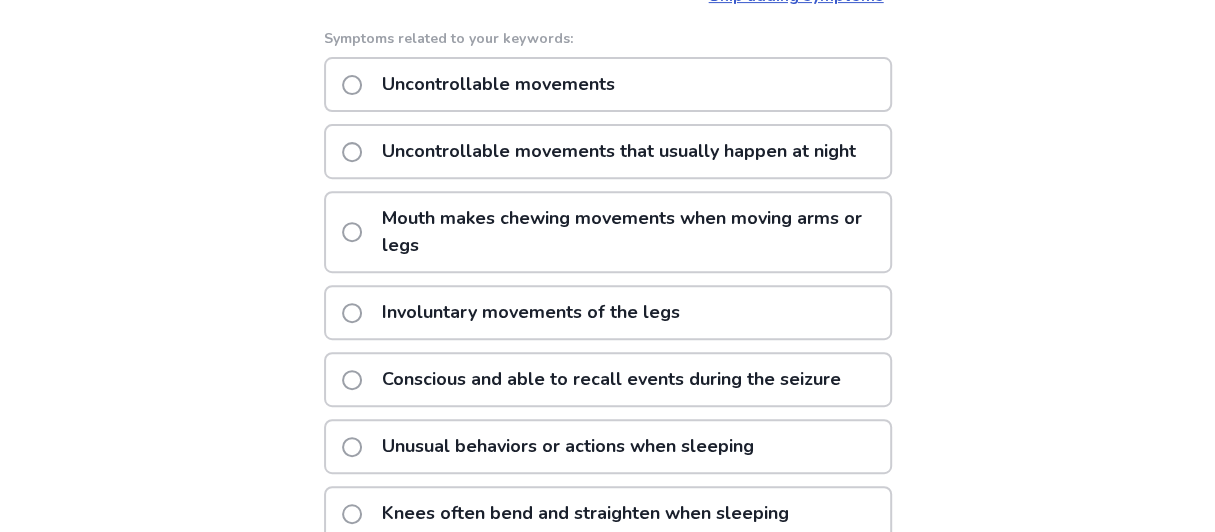 scroll, scrollTop: 500, scrollLeft: 0, axis: vertical 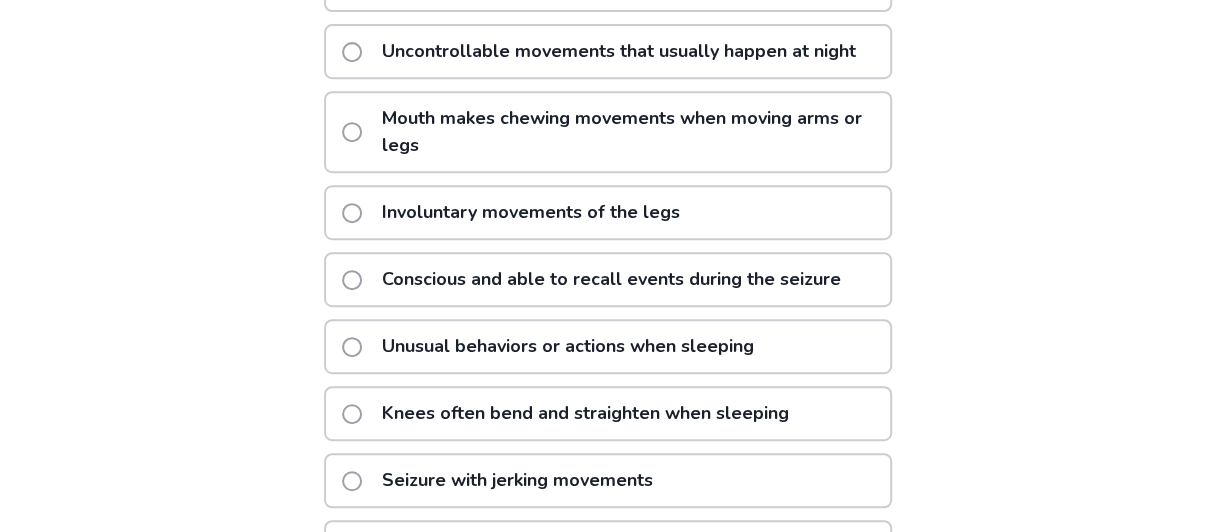 type on "**********" 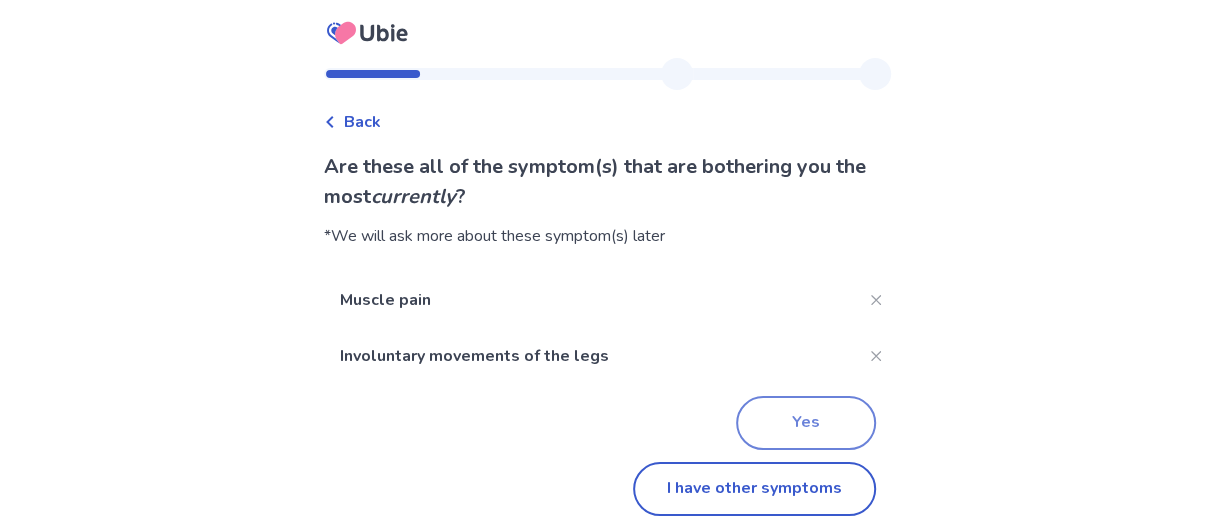 click on "Yes" 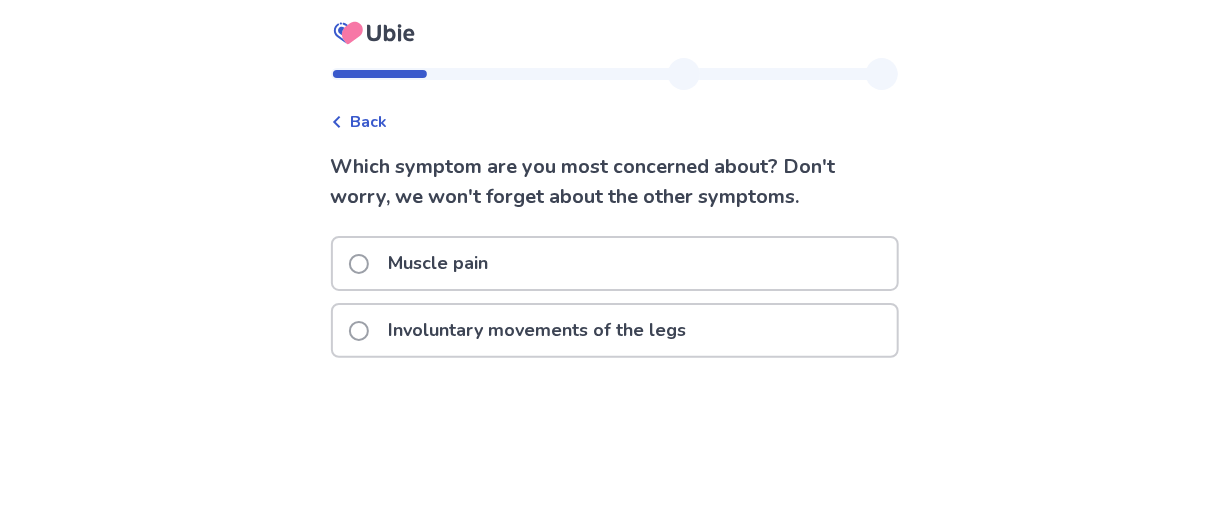 click 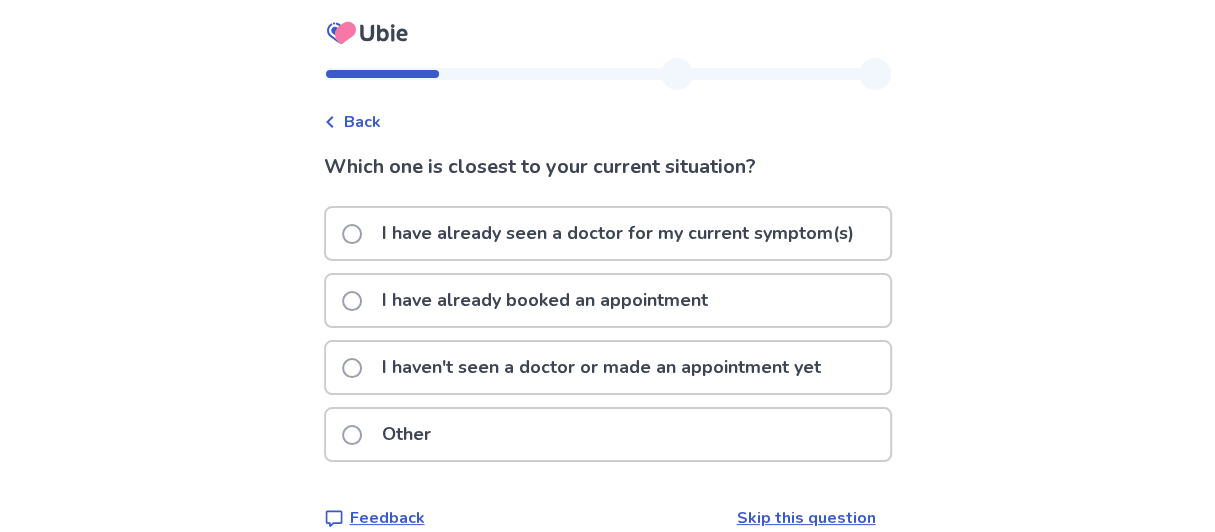 click at bounding box center [352, 368] 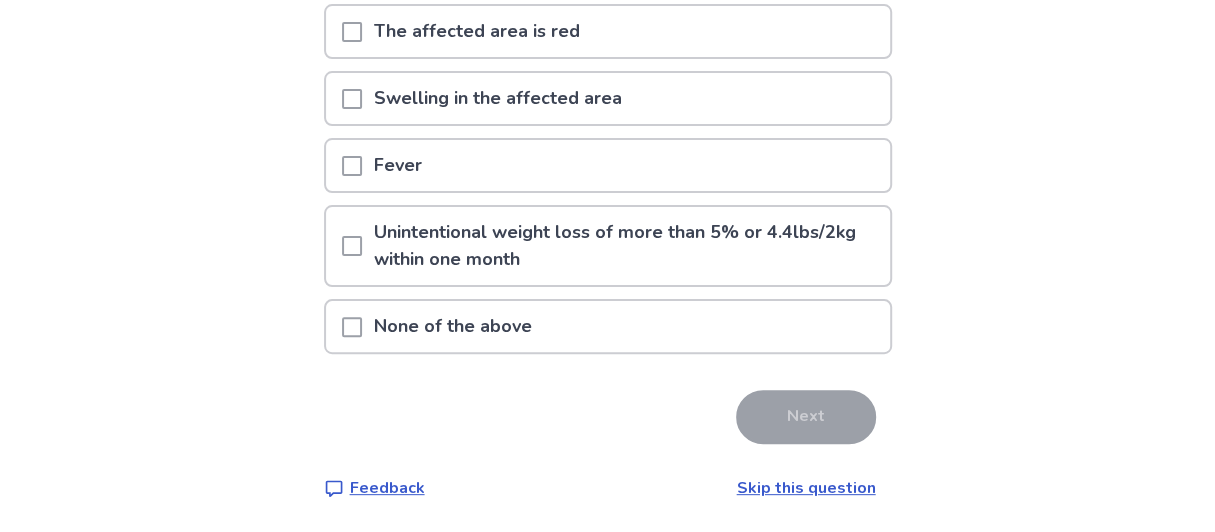 scroll, scrollTop: 263, scrollLeft: 0, axis: vertical 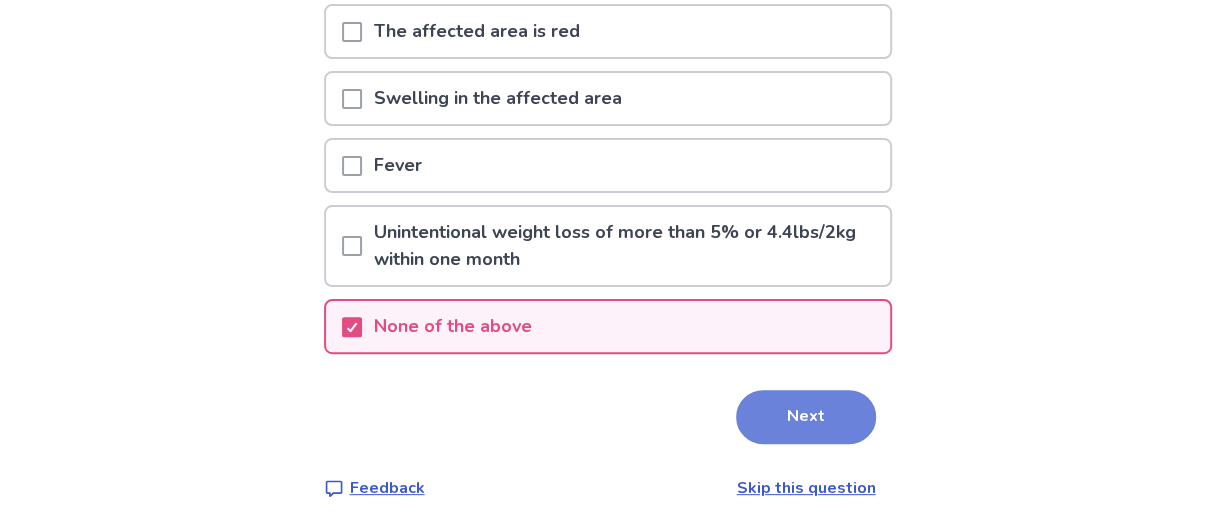 click on "Next" at bounding box center [806, 417] 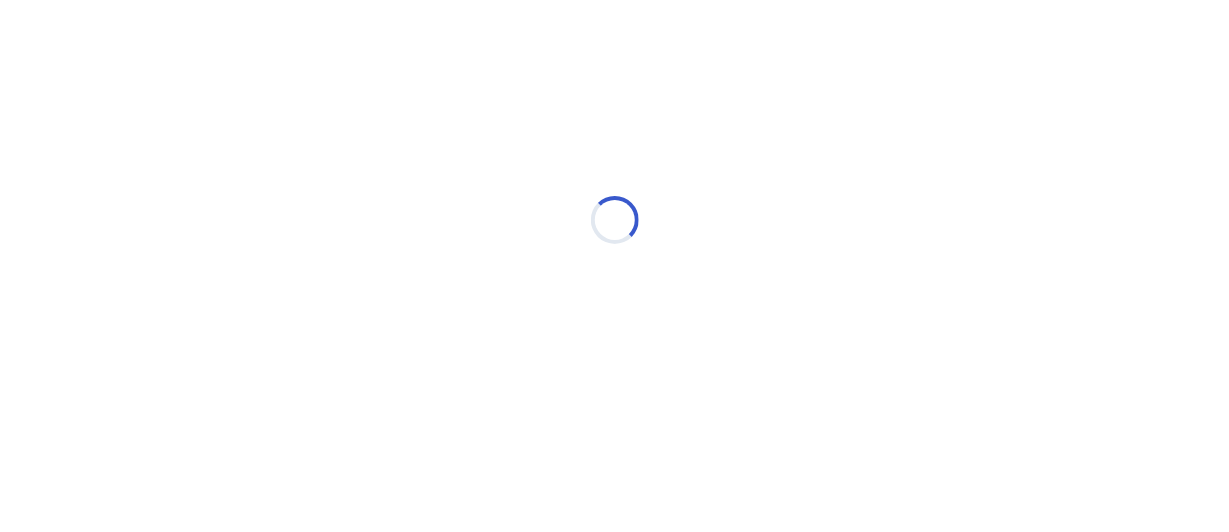 select on "*" 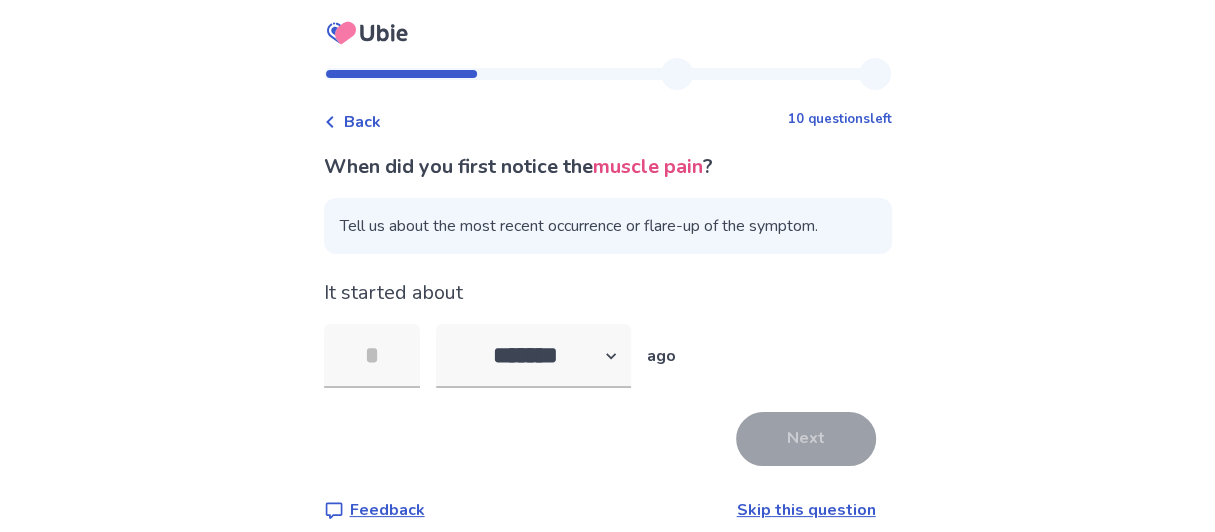 click on "Skip this question" at bounding box center (806, 510) 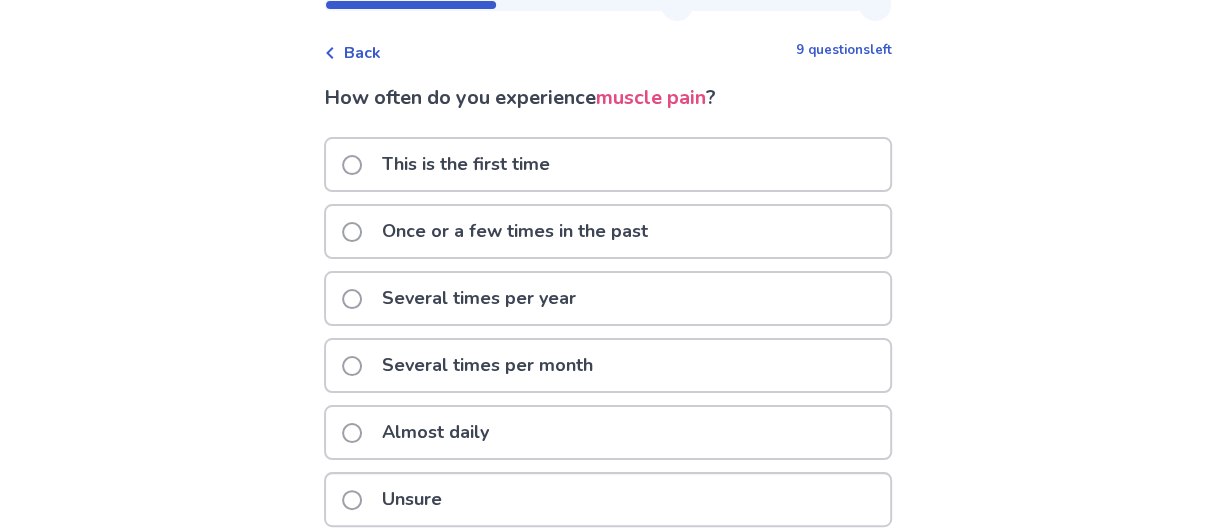 scroll, scrollTop: 99, scrollLeft: 0, axis: vertical 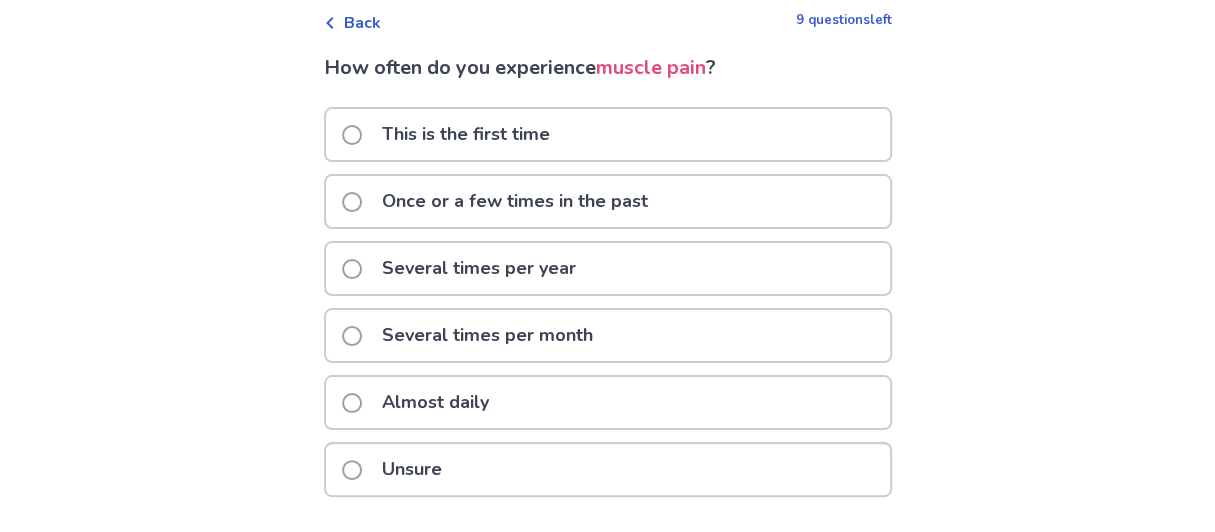 click at bounding box center [352, 403] 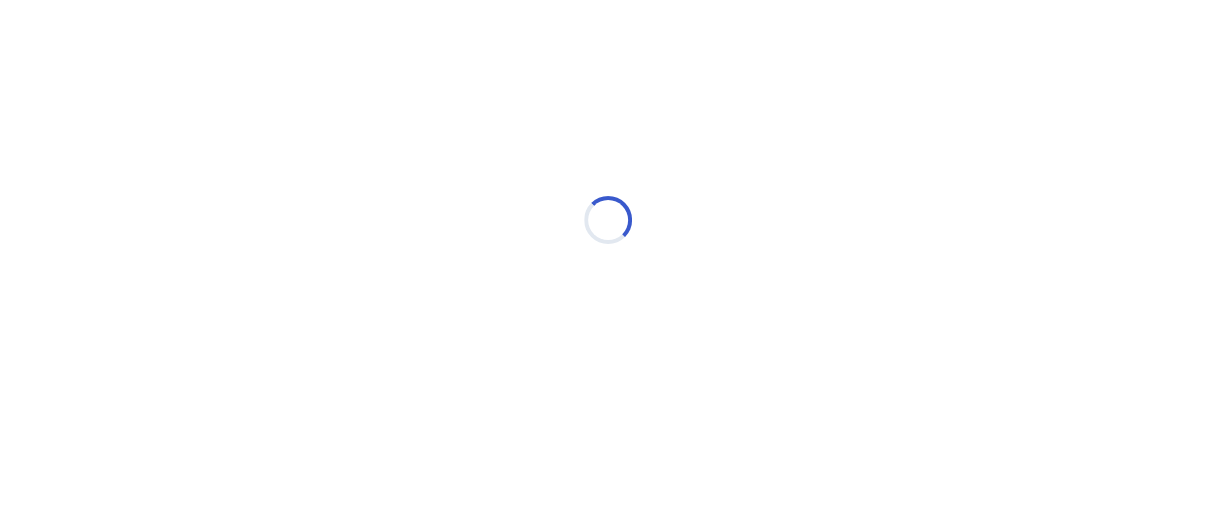 scroll, scrollTop: 0, scrollLeft: 0, axis: both 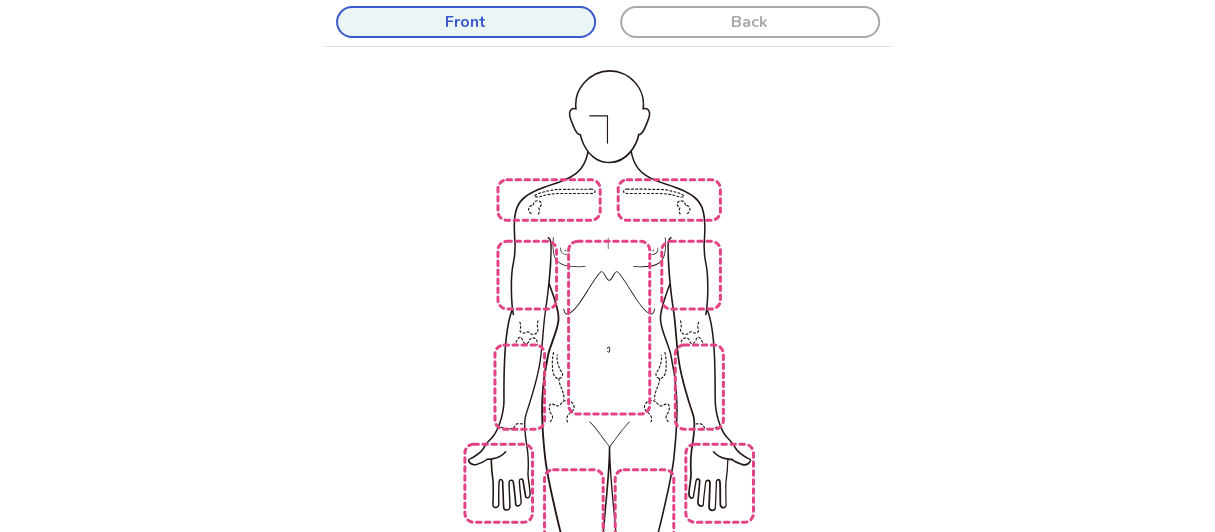 click at bounding box center (869, 430) 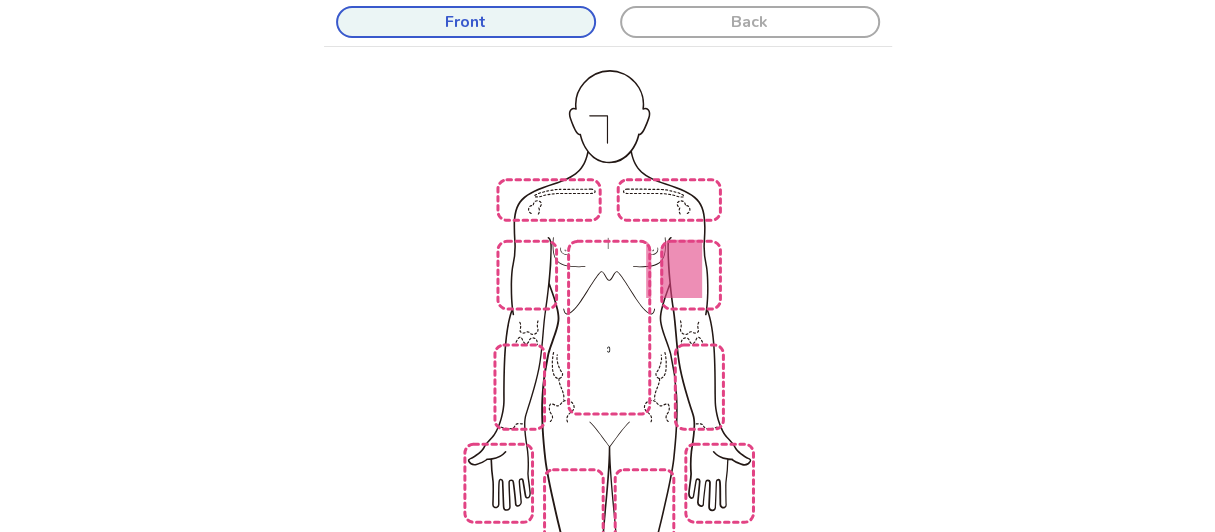 click at bounding box center (869, 430) 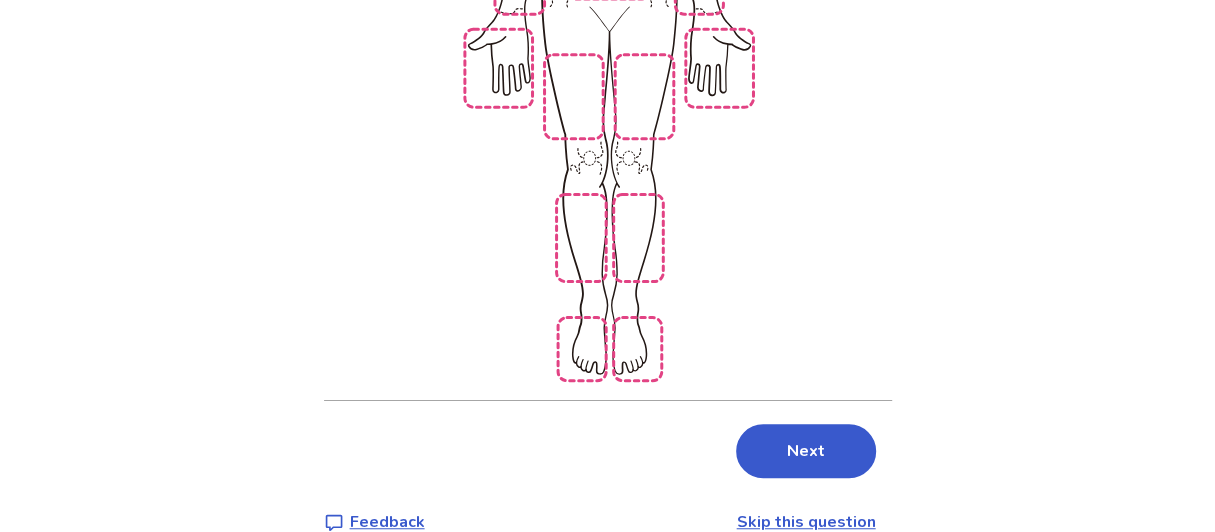 scroll, scrollTop: 616, scrollLeft: 0, axis: vertical 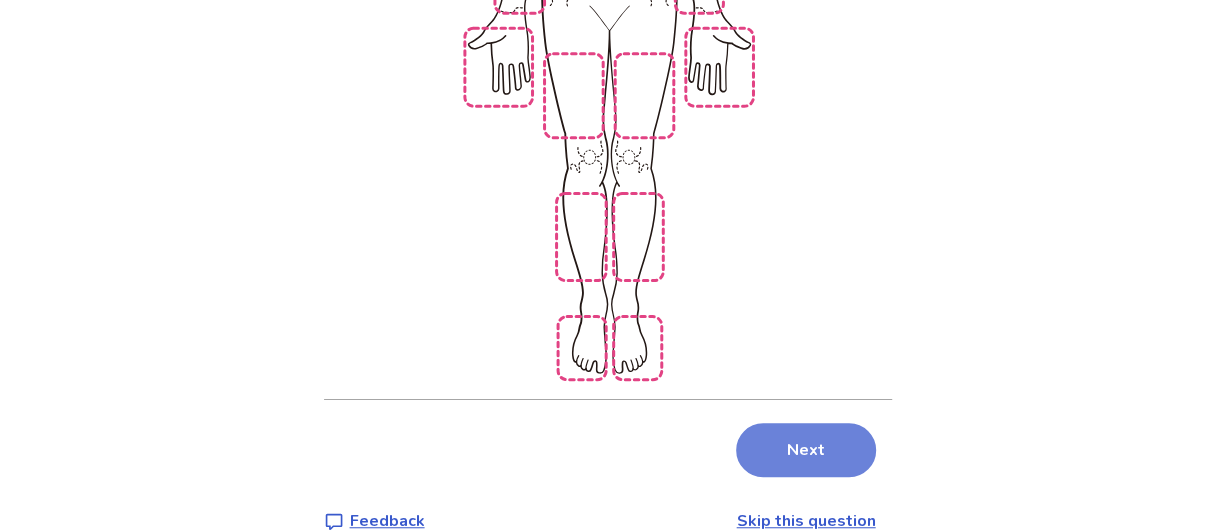 click on "Next" at bounding box center (806, 450) 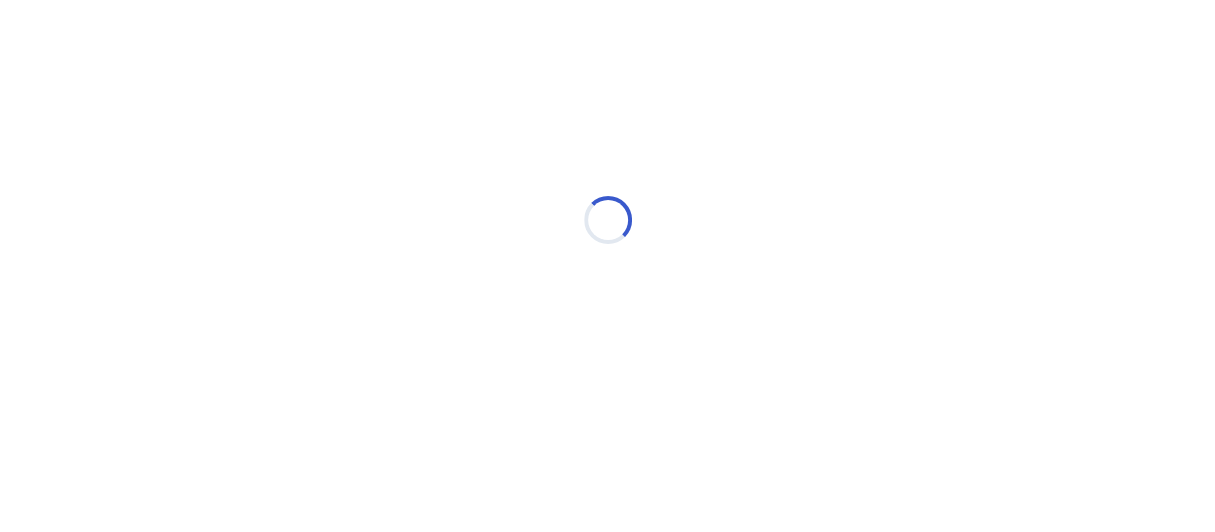 scroll, scrollTop: 0, scrollLeft: 0, axis: both 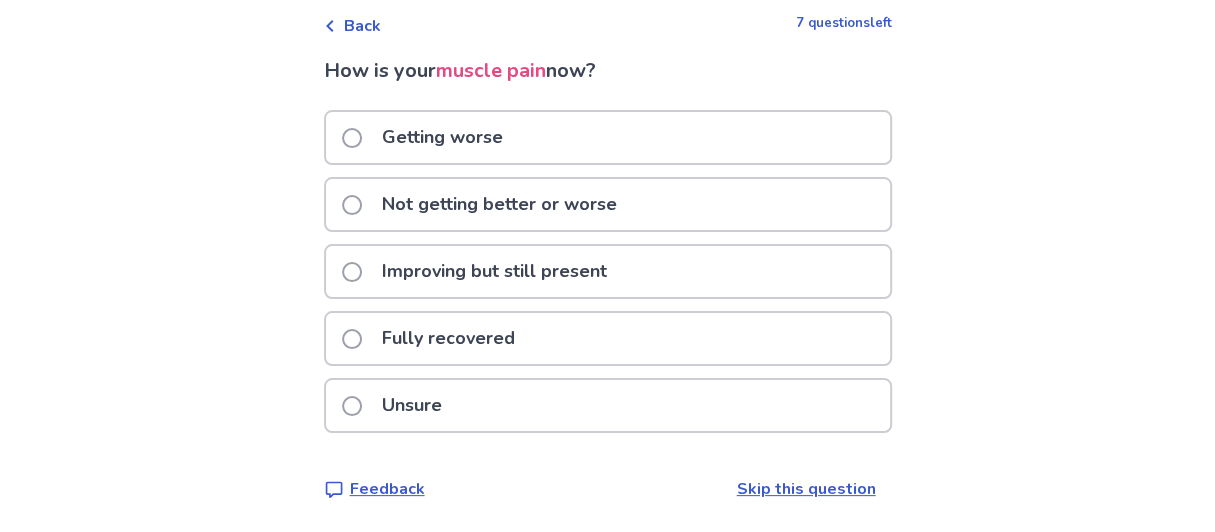 click on "Not getting better or worse" at bounding box center [485, 204] 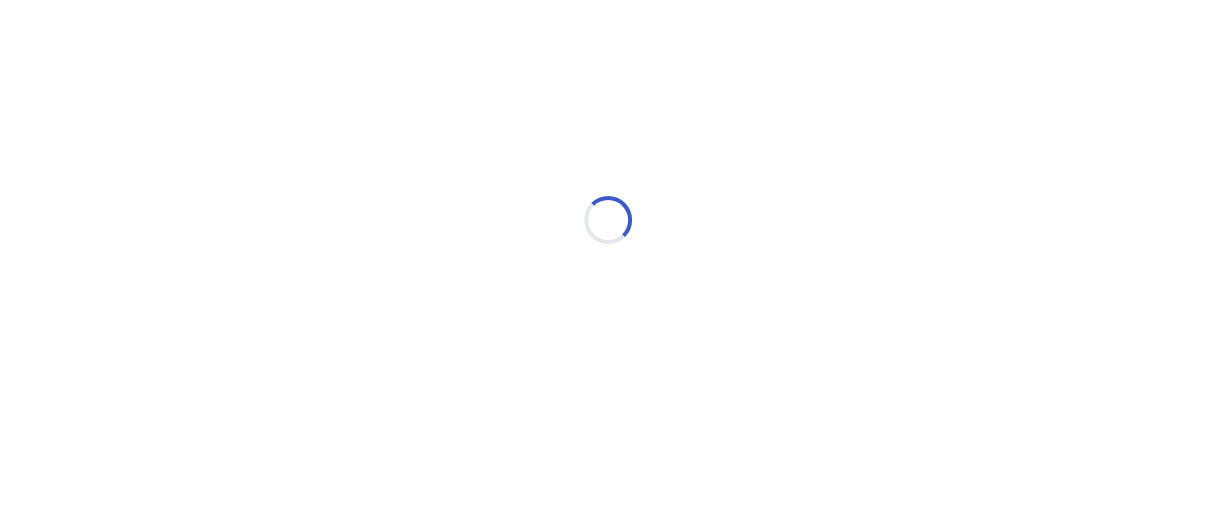 scroll, scrollTop: 0, scrollLeft: 0, axis: both 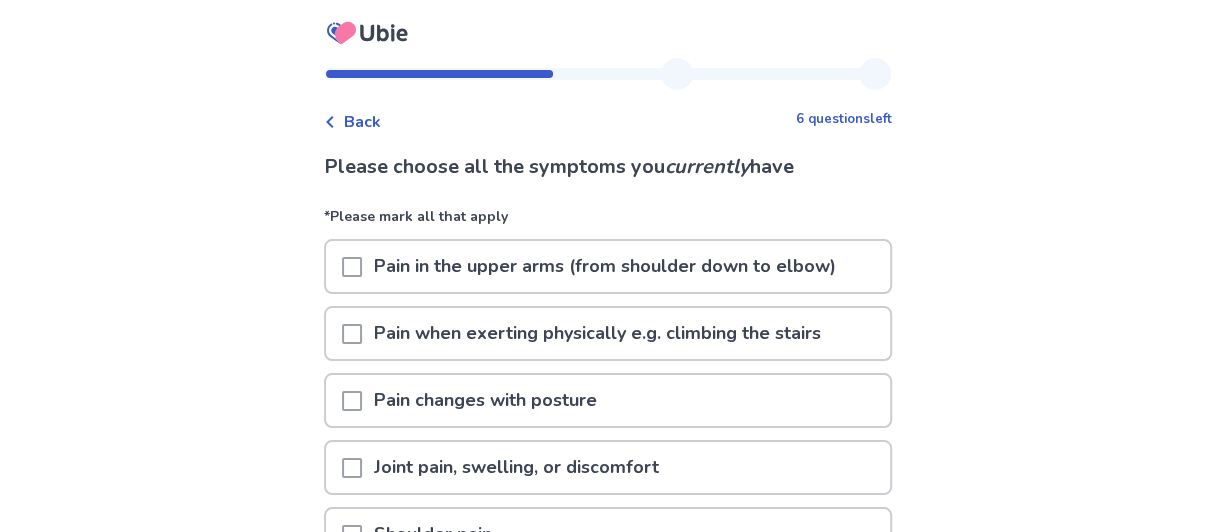 click at bounding box center (352, 267) 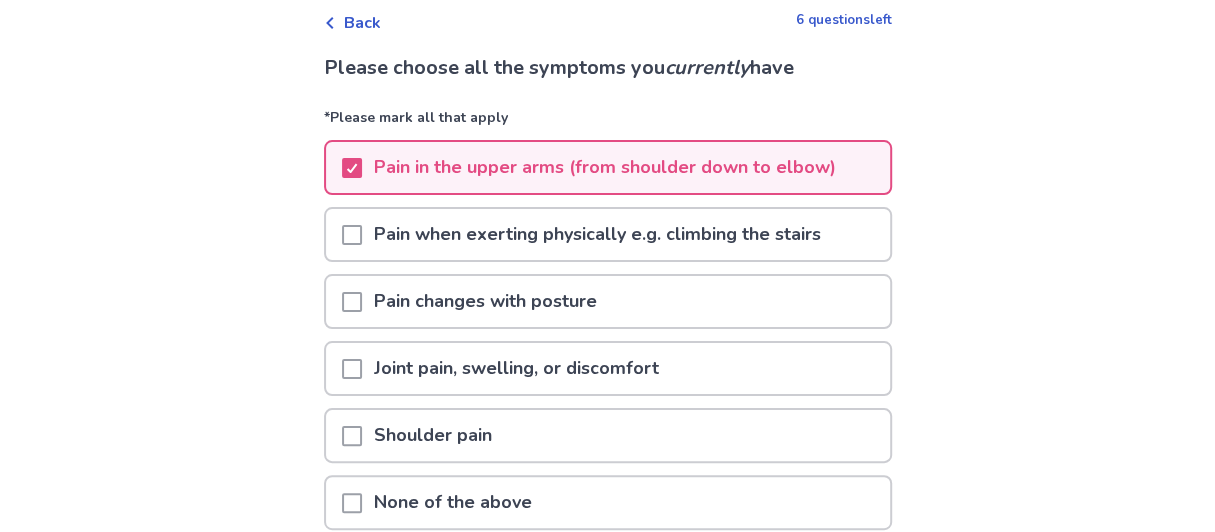 scroll, scrollTop: 200, scrollLeft: 0, axis: vertical 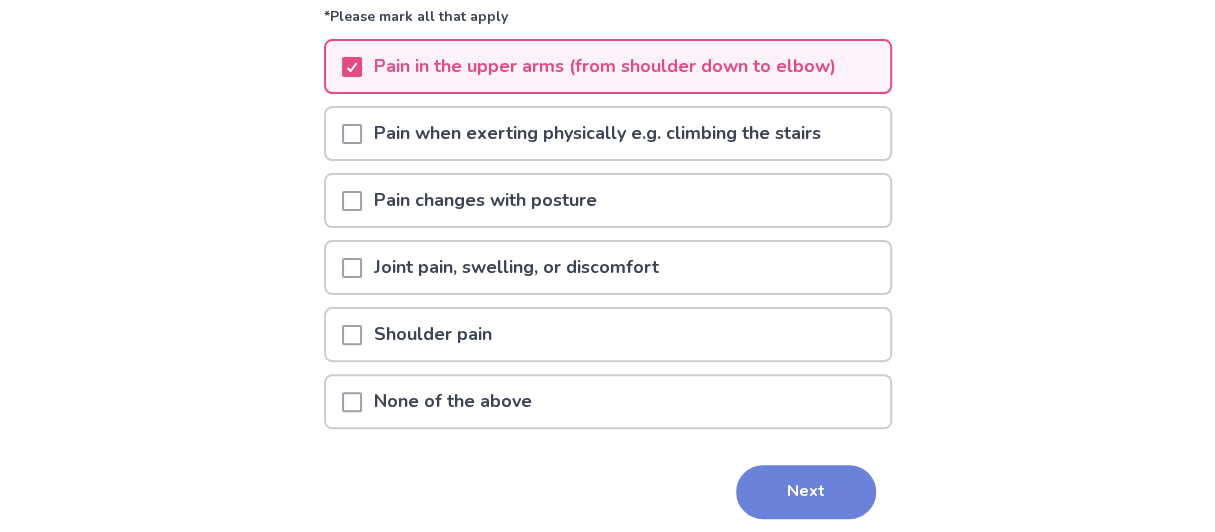 click on "Next" at bounding box center (806, 492) 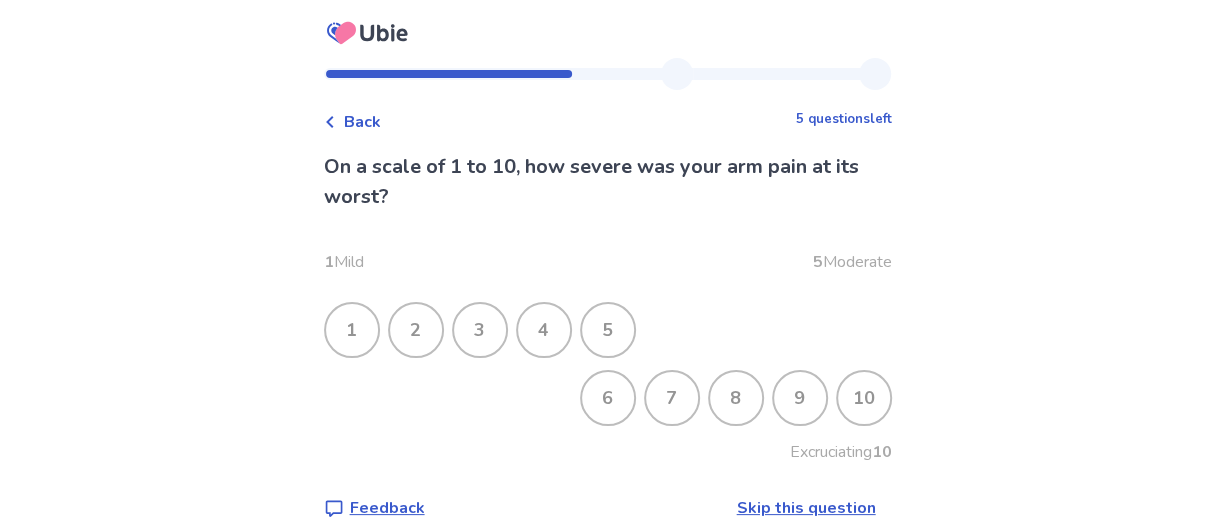 click on "9" at bounding box center (800, 398) 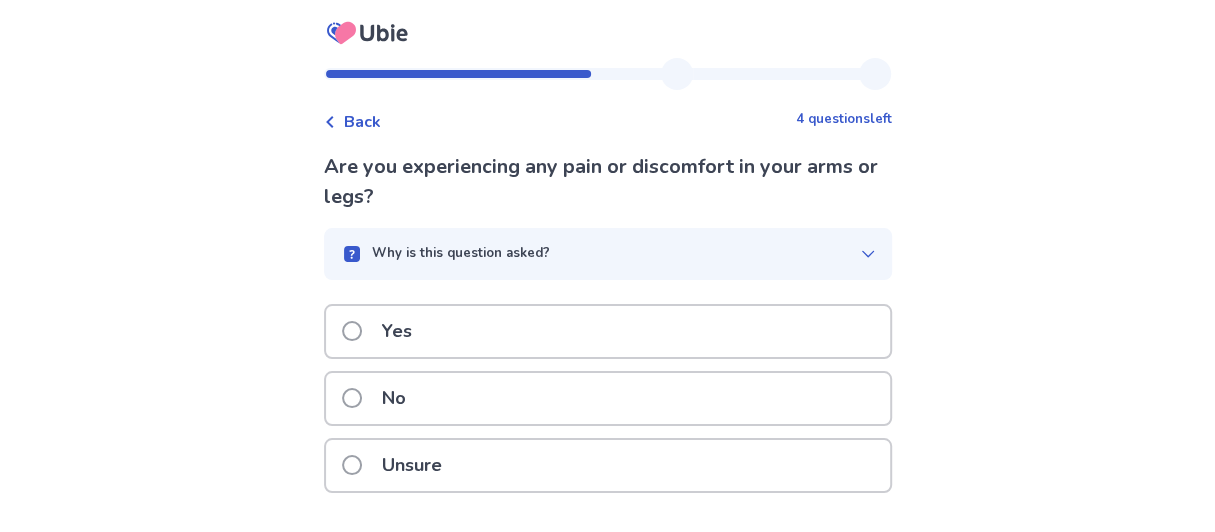 scroll, scrollTop: 59, scrollLeft: 0, axis: vertical 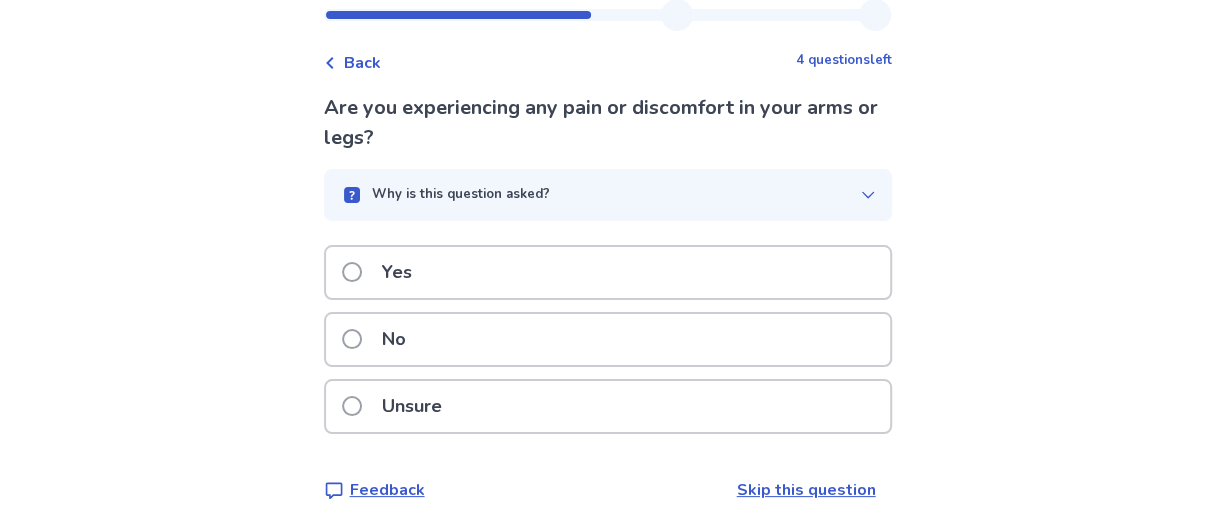 click at bounding box center (352, 406) 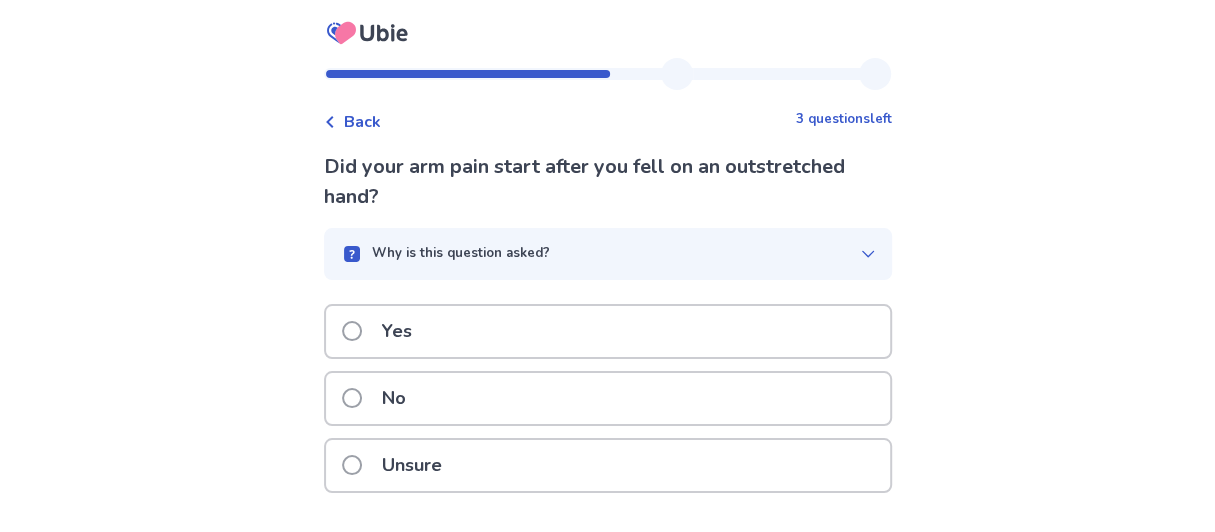 click at bounding box center [352, 398] 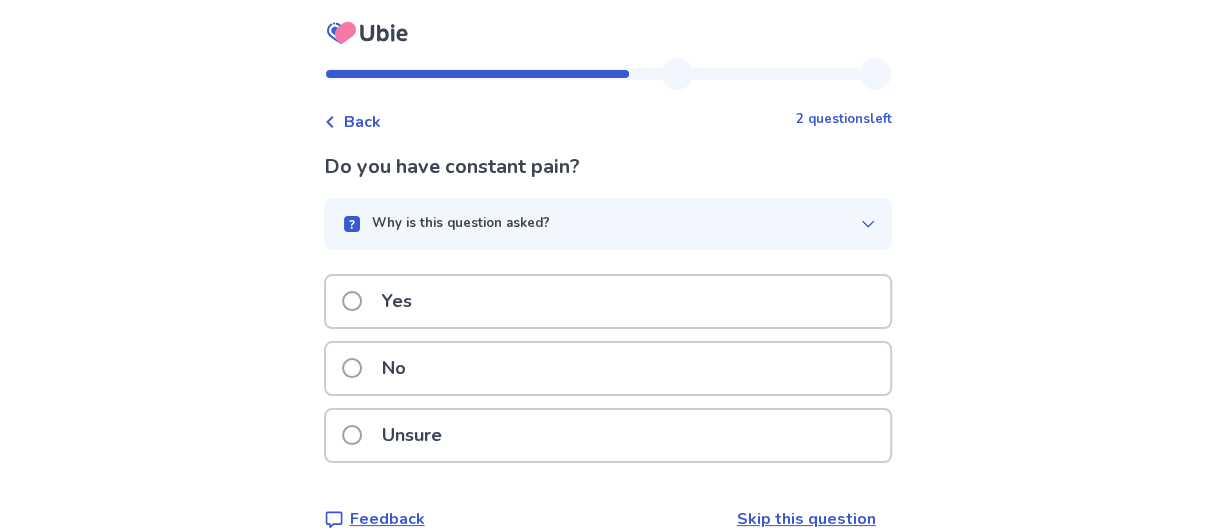 click at bounding box center (352, 368) 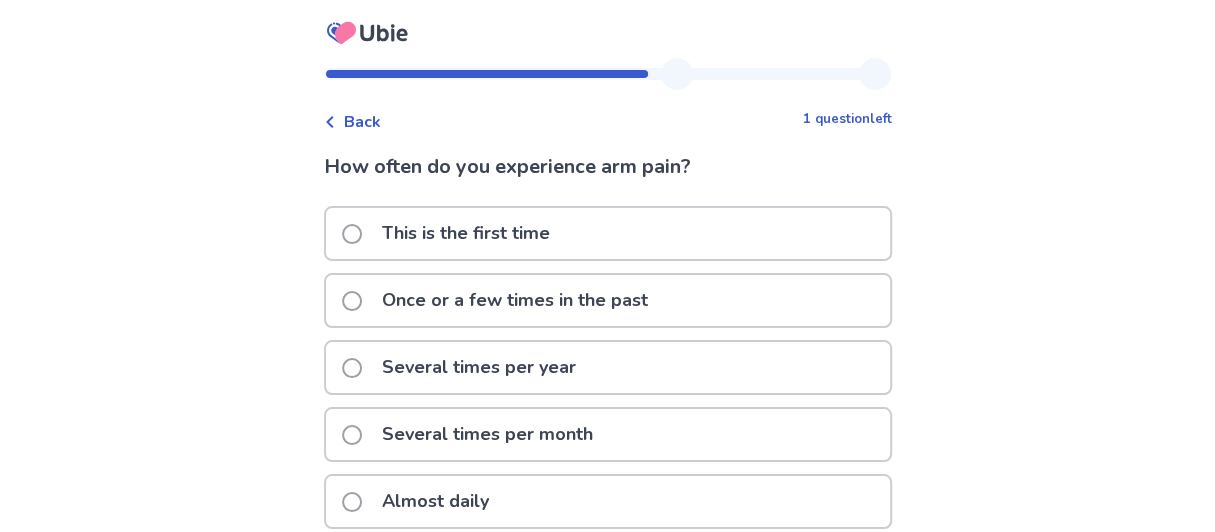 scroll, scrollTop: 99, scrollLeft: 0, axis: vertical 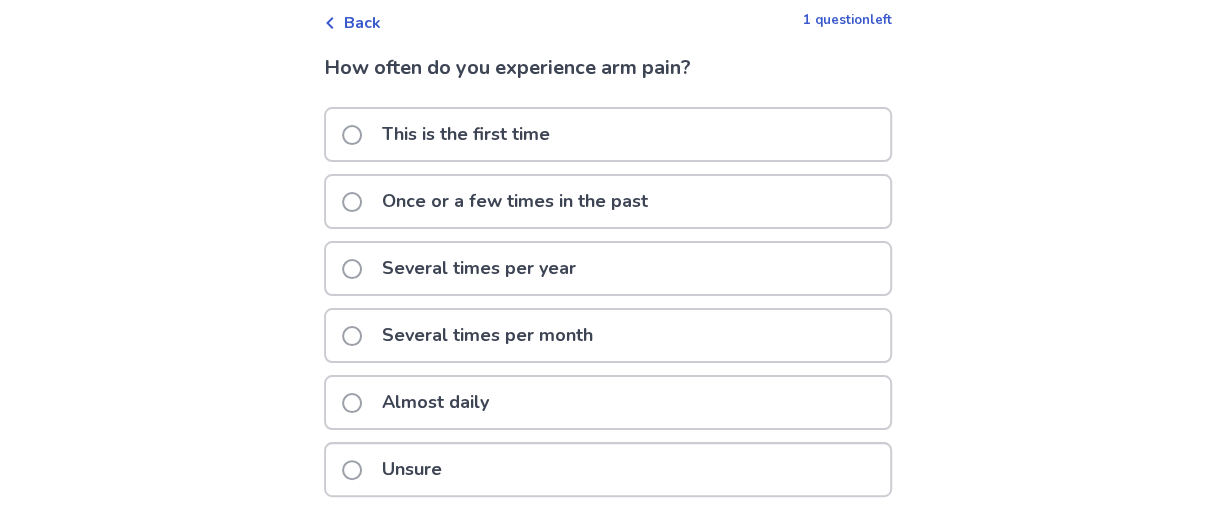 click on "Almost daily" at bounding box center [608, 402] 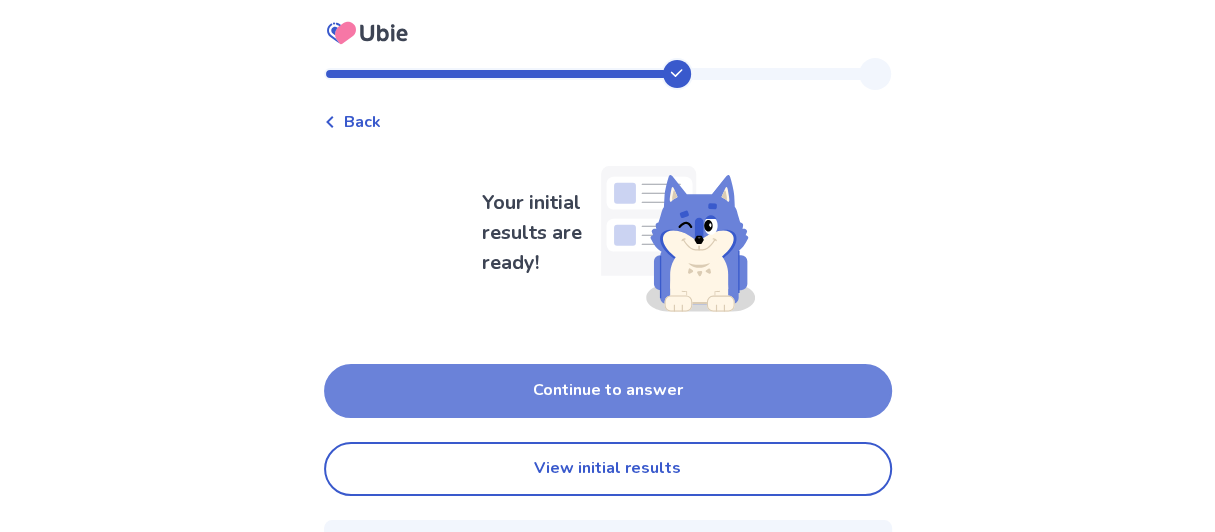 click on "Continue to answer" at bounding box center [608, 391] 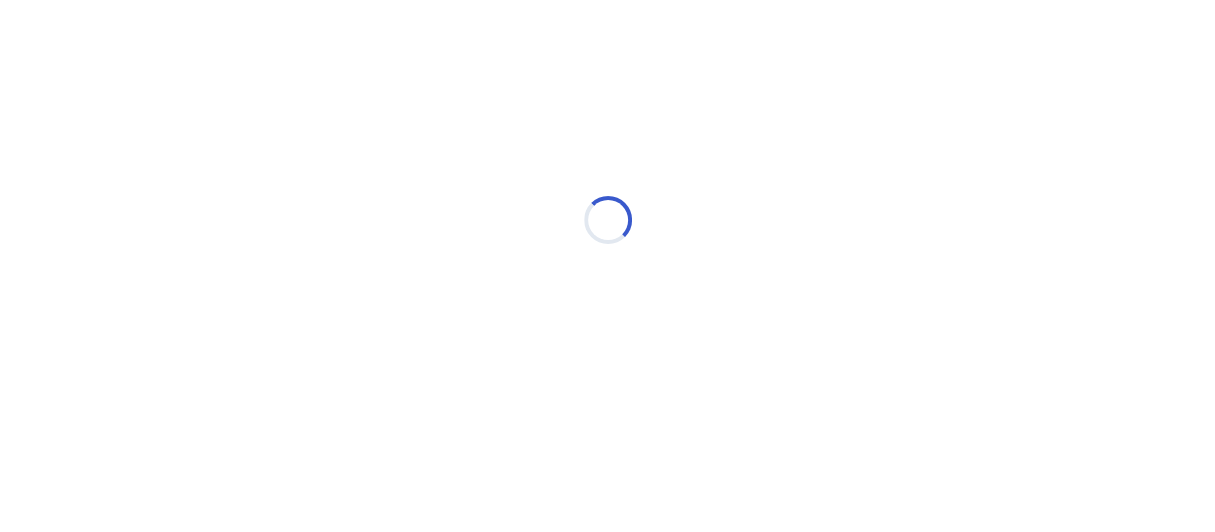 select on "*" 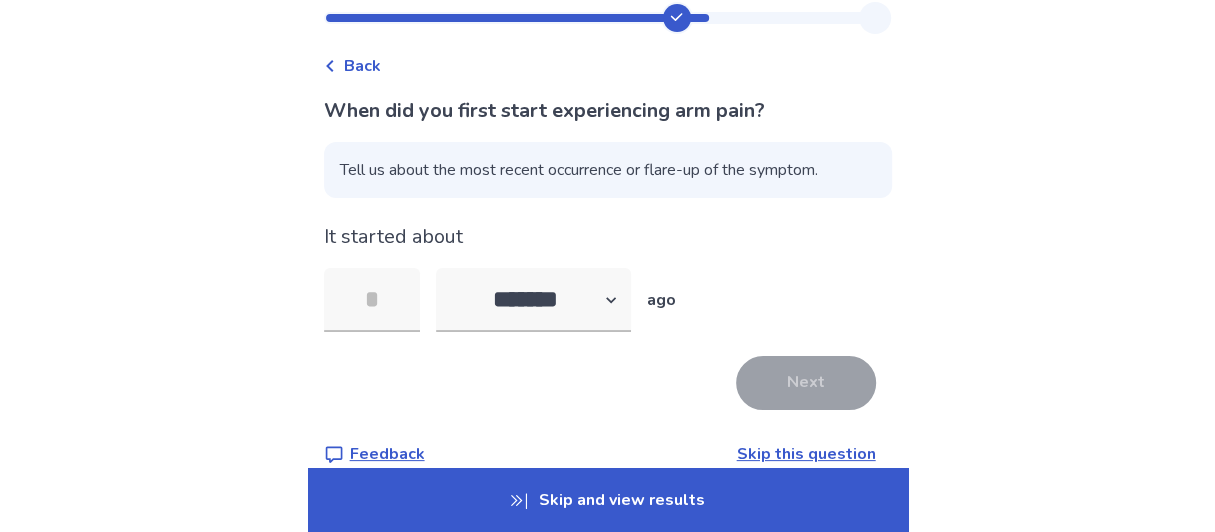 scroll, scrollTop: 85, scrollLeft: 0, axis: vertical 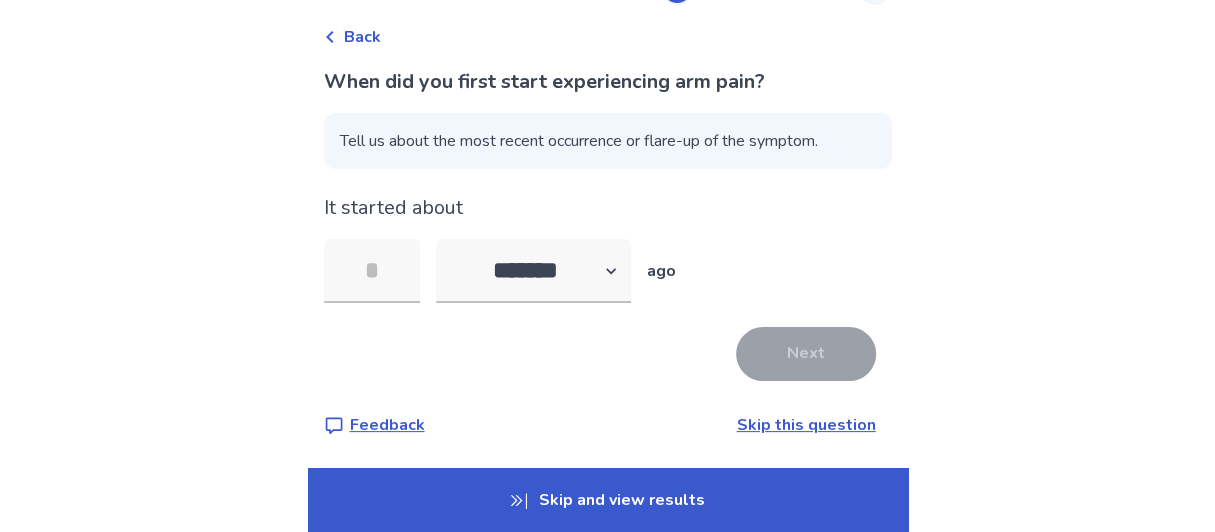 click on "Skip this question" at bounding box center (806, 425) 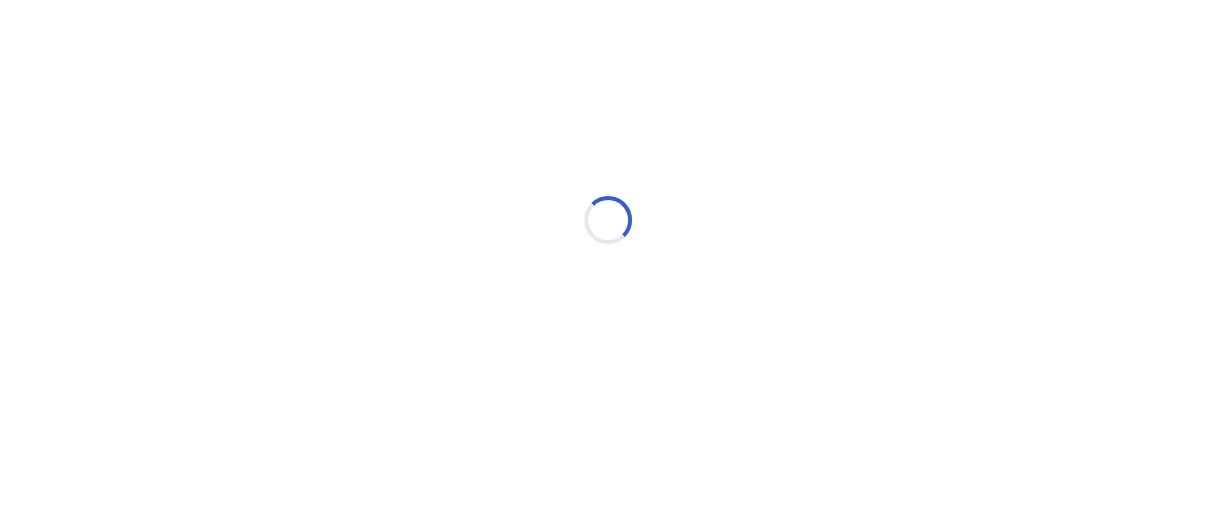 scroll, scrollTop: 0, scrollLeft: 0, axis: both 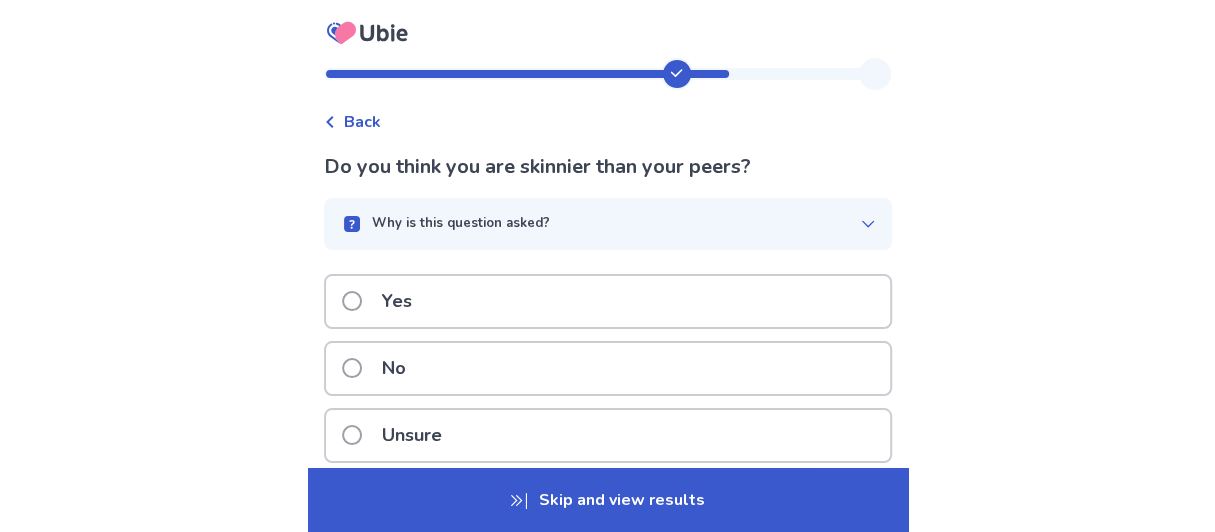 click on "No" at bounding box center (608, 368) 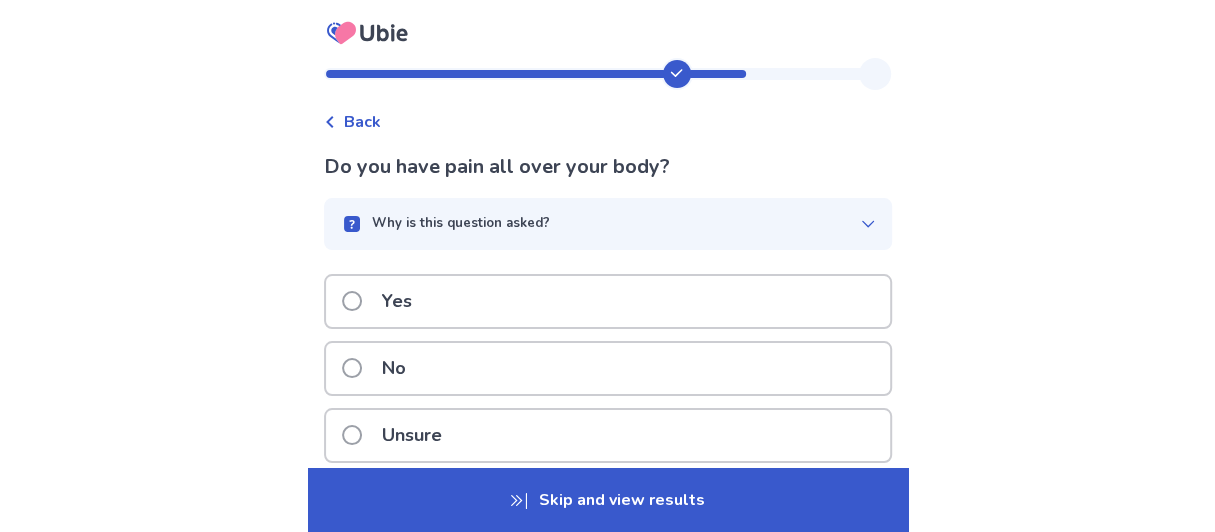 click on "Yes" at bounding box center [608, 301] 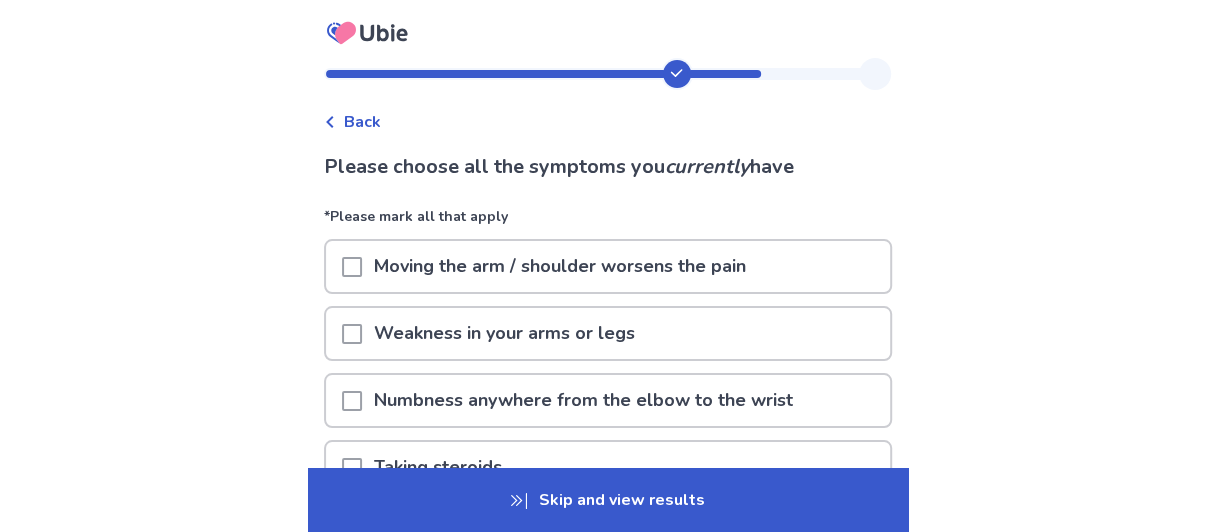 click at bounding box center [352, 334] 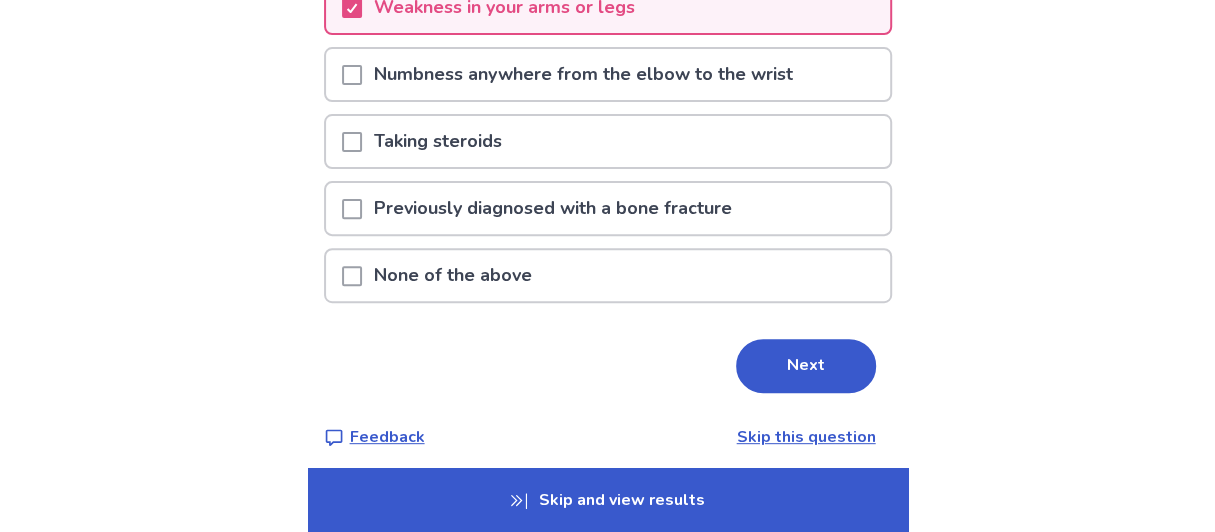 scroll, scrollTop: 337, scrollLeft: 0, axis: vertical 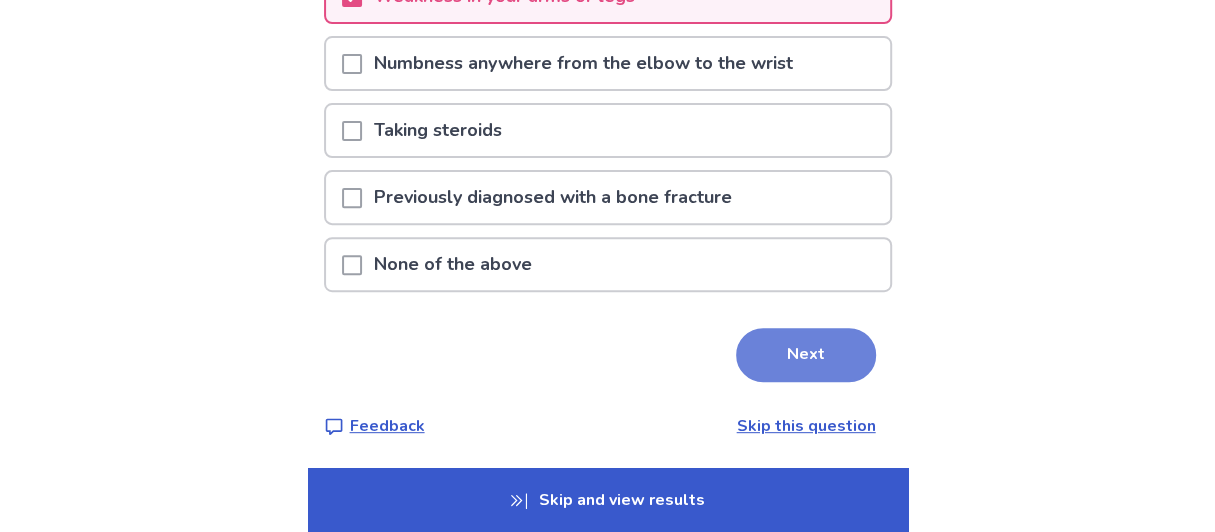 click on "Next" at bounding box center [806, 355] 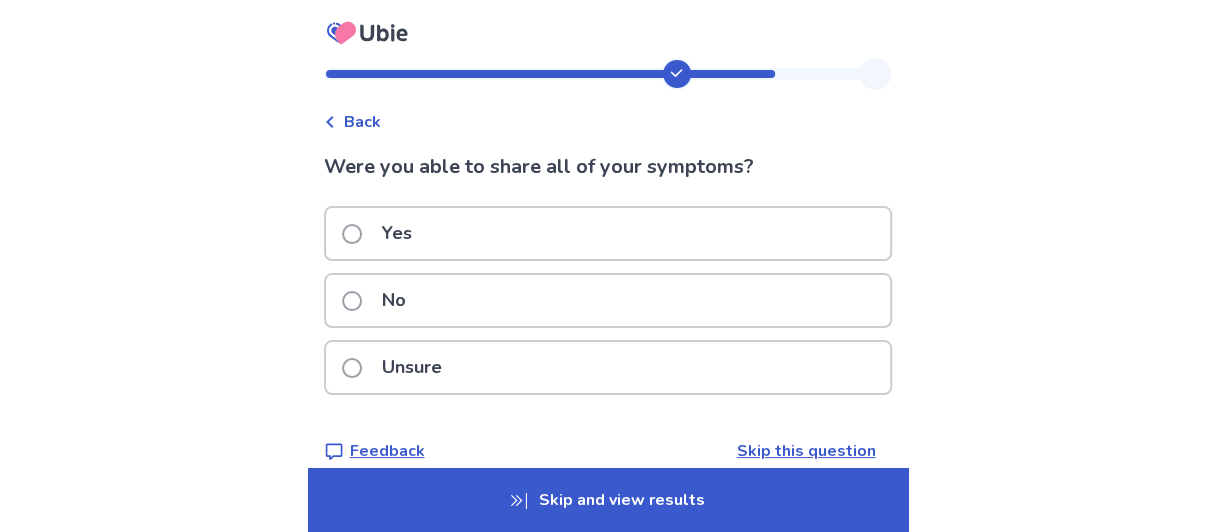 click on "Unsure" at bounding box center (608, 367) 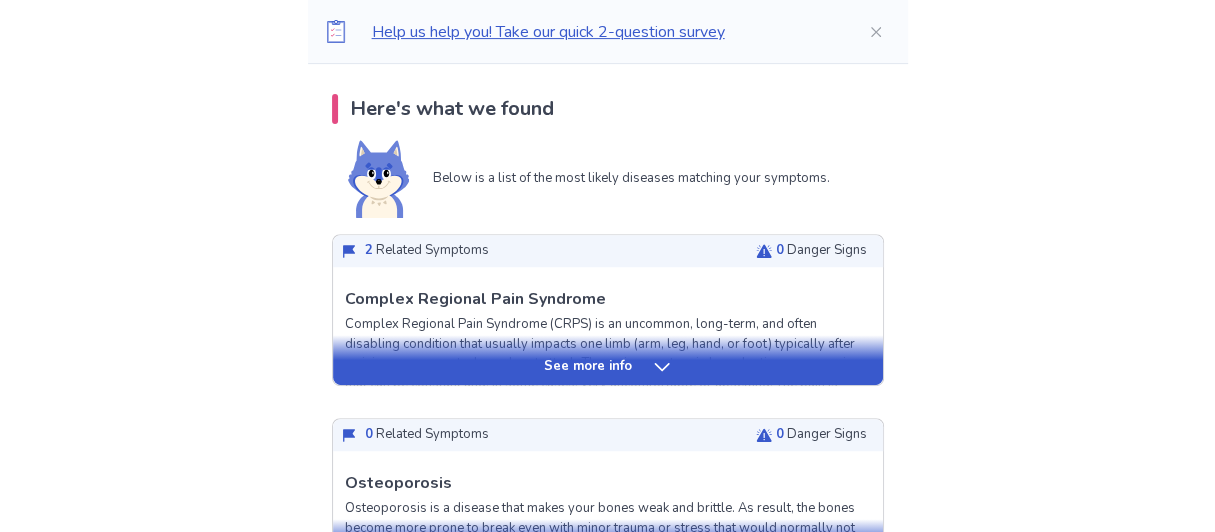 scroll, scrollTop: 499, scrollLeft: 0, axis: vertical 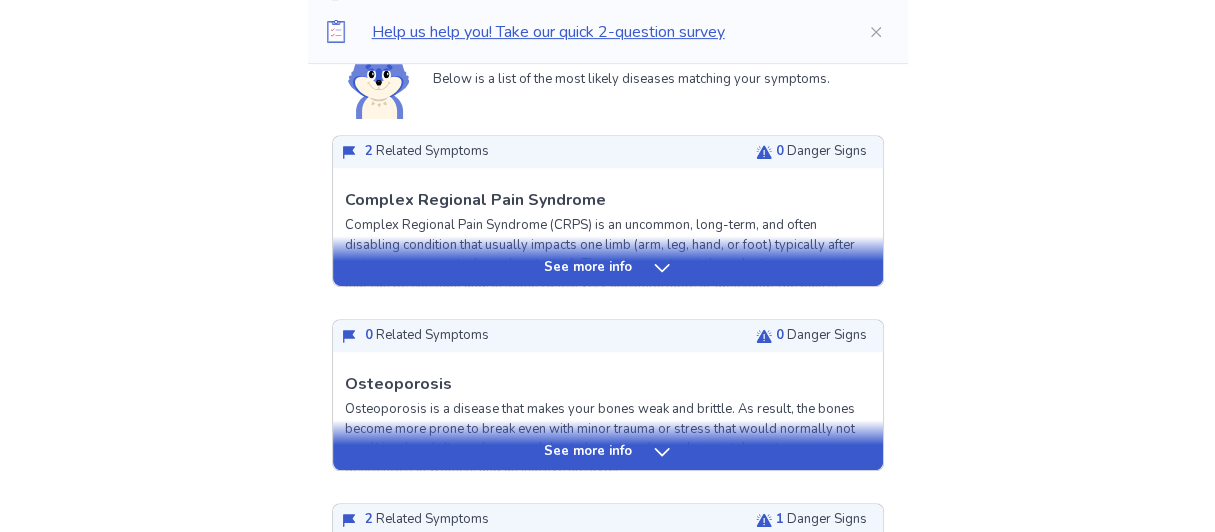 click 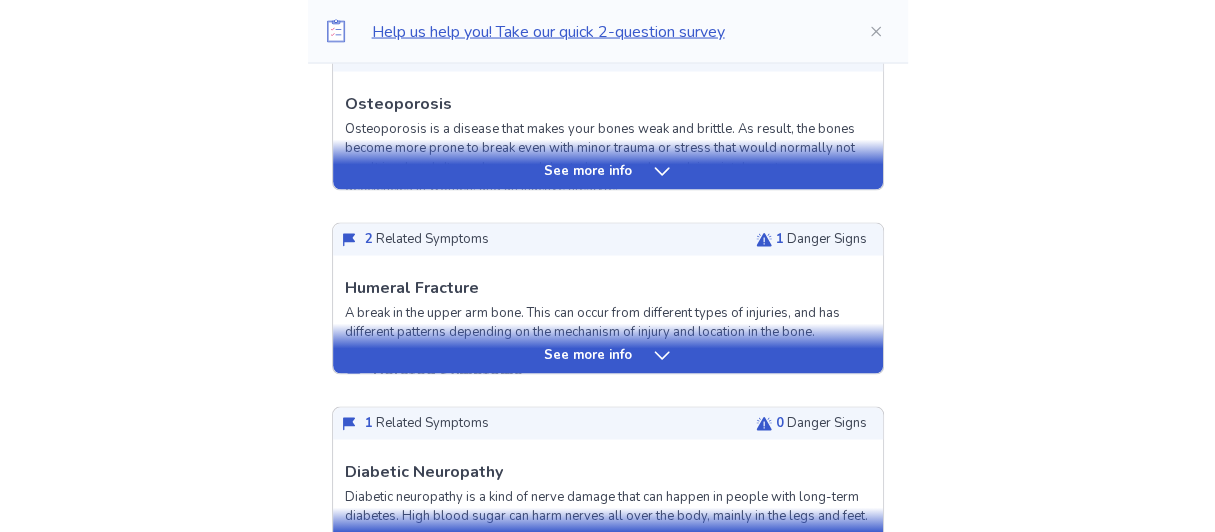 scroll, scrollTop: 2200, scrollLeft: 0, axis: vertical 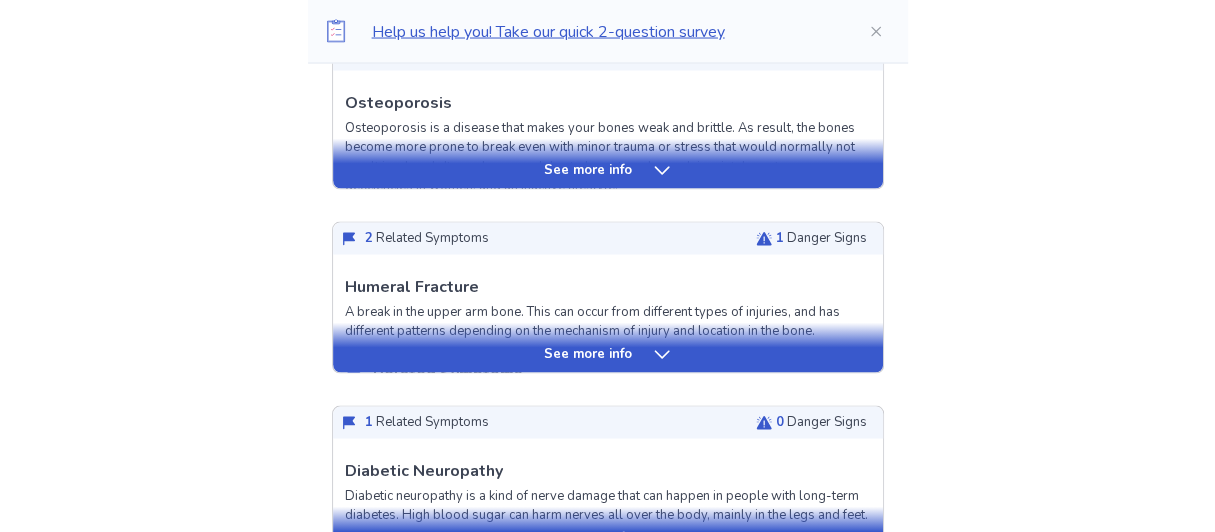 click 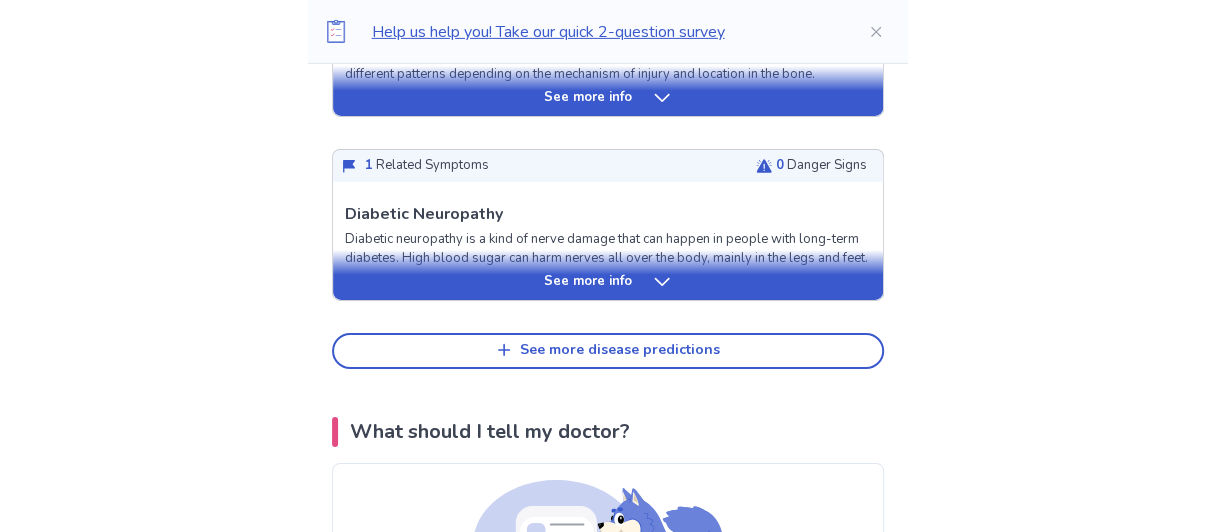 scroll, scrollTop: 3800, scrollLeft: 0, axis: vertical 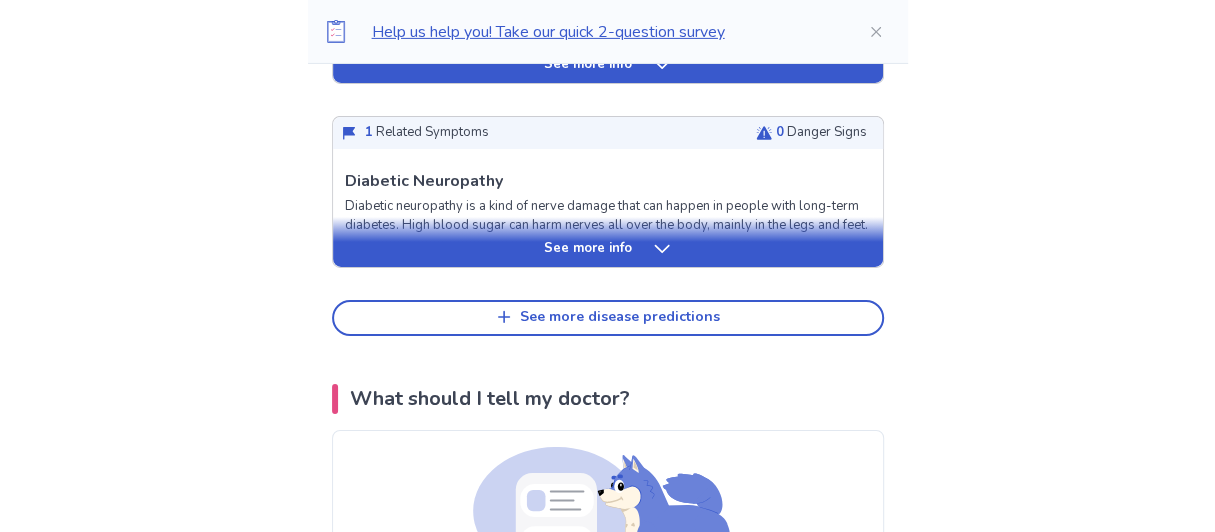 click 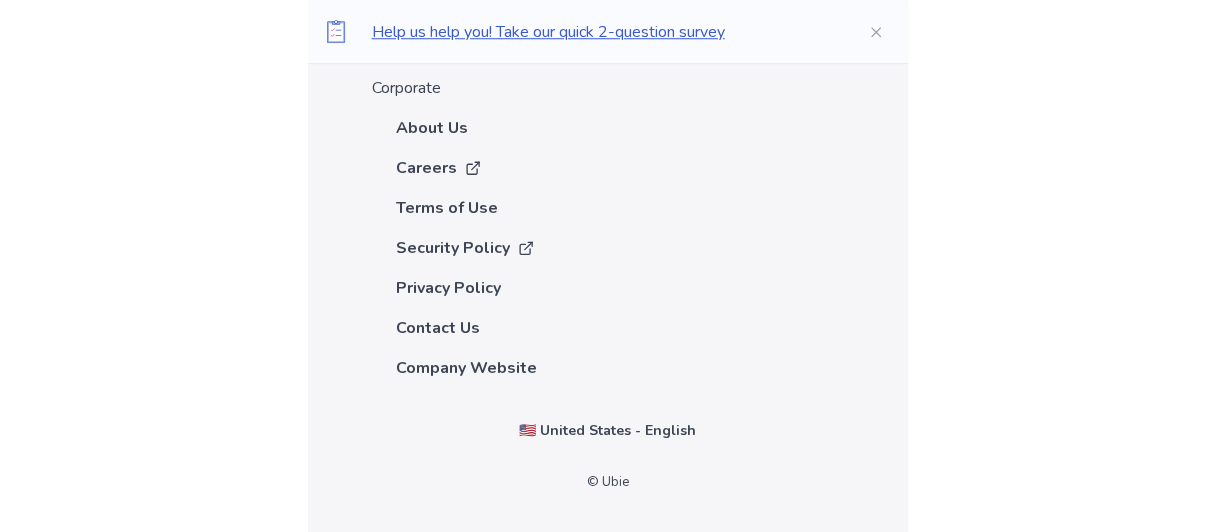 scroll, scrollTop: 9745, scrollLeft: 0, axis: vertical 